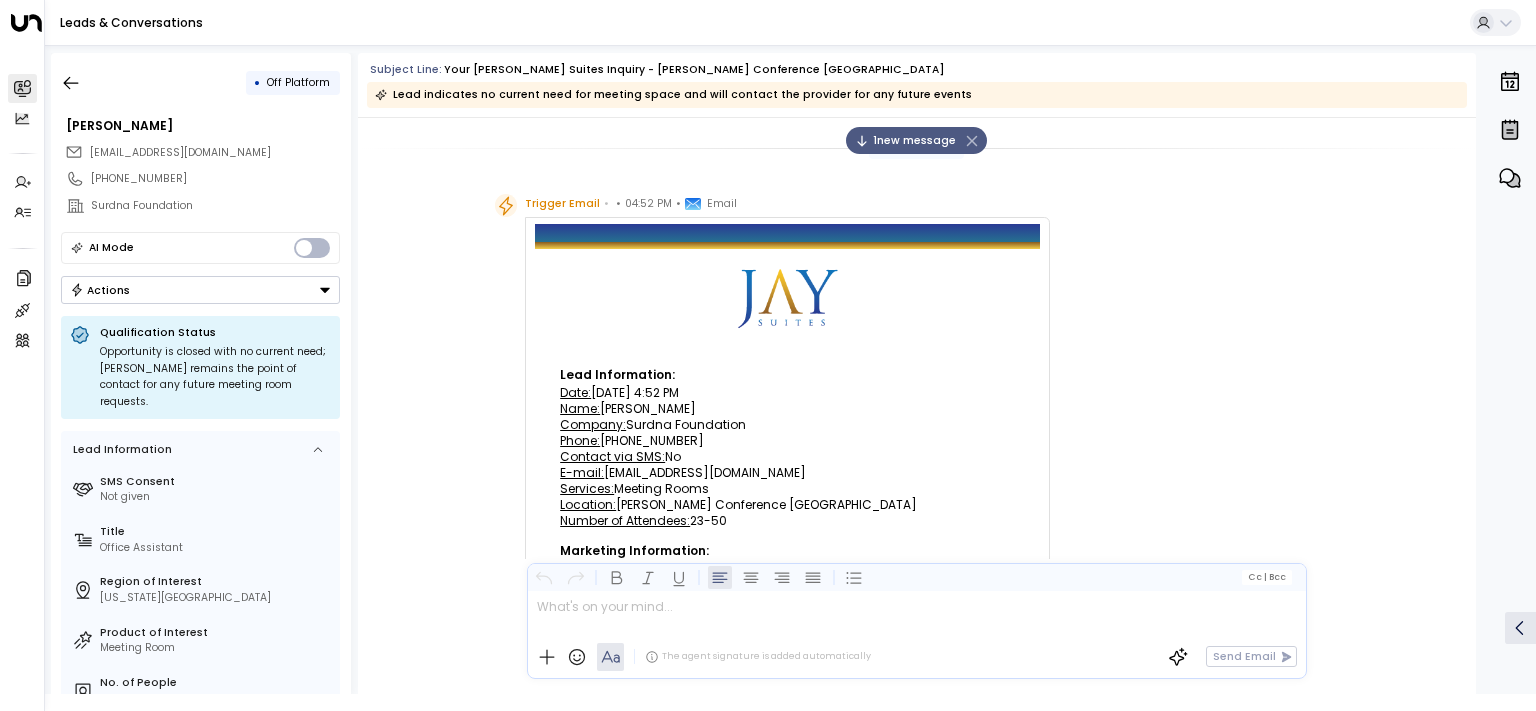 scroll, scrollTop: 0, scrollLeft: 0, axis: both 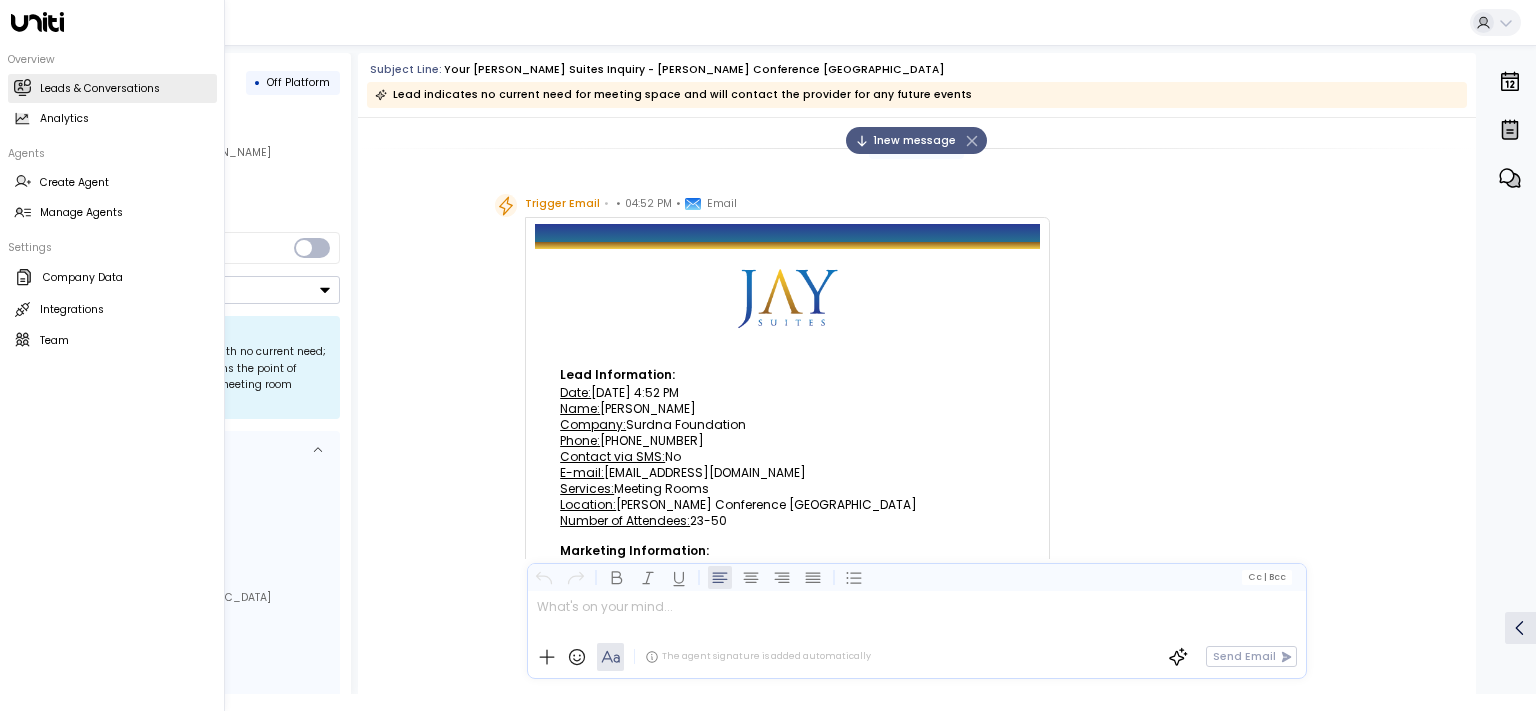 click 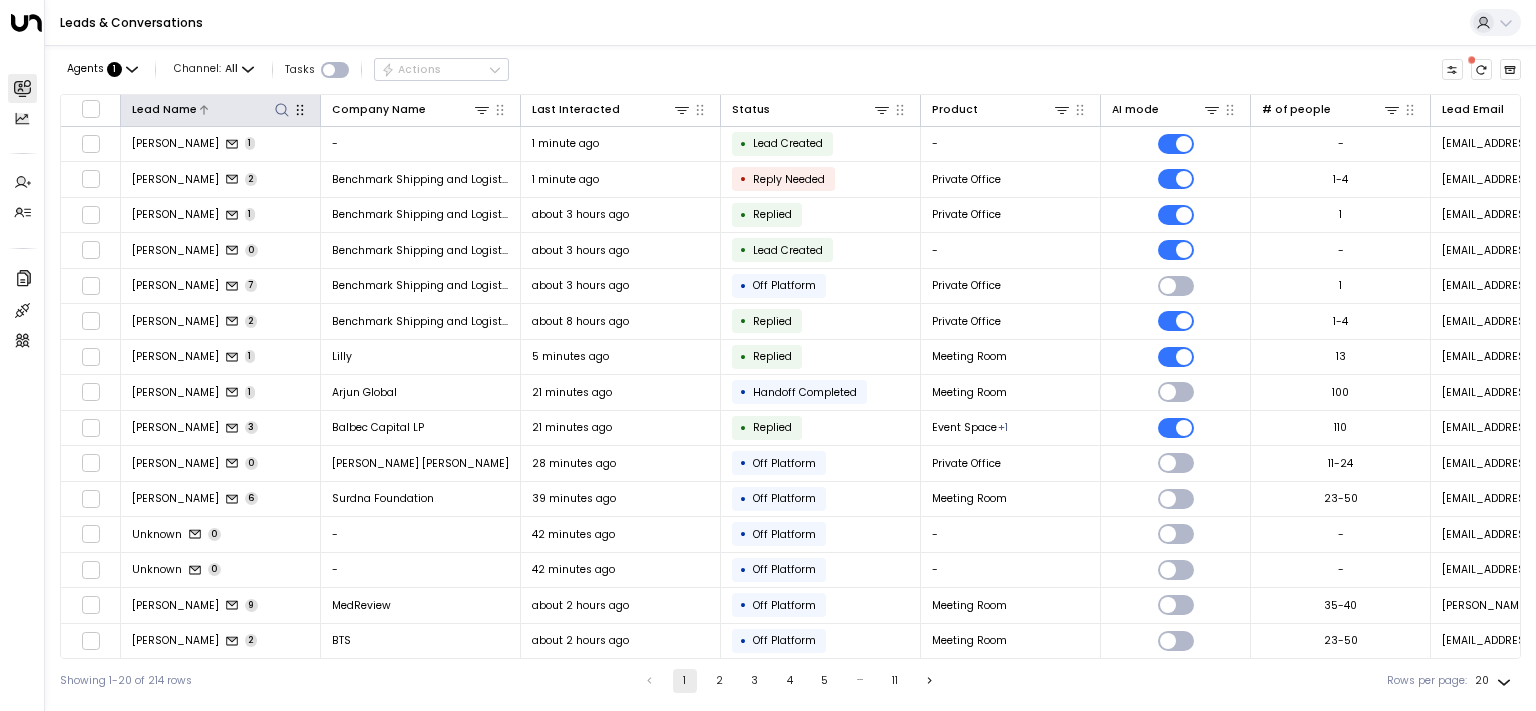 click 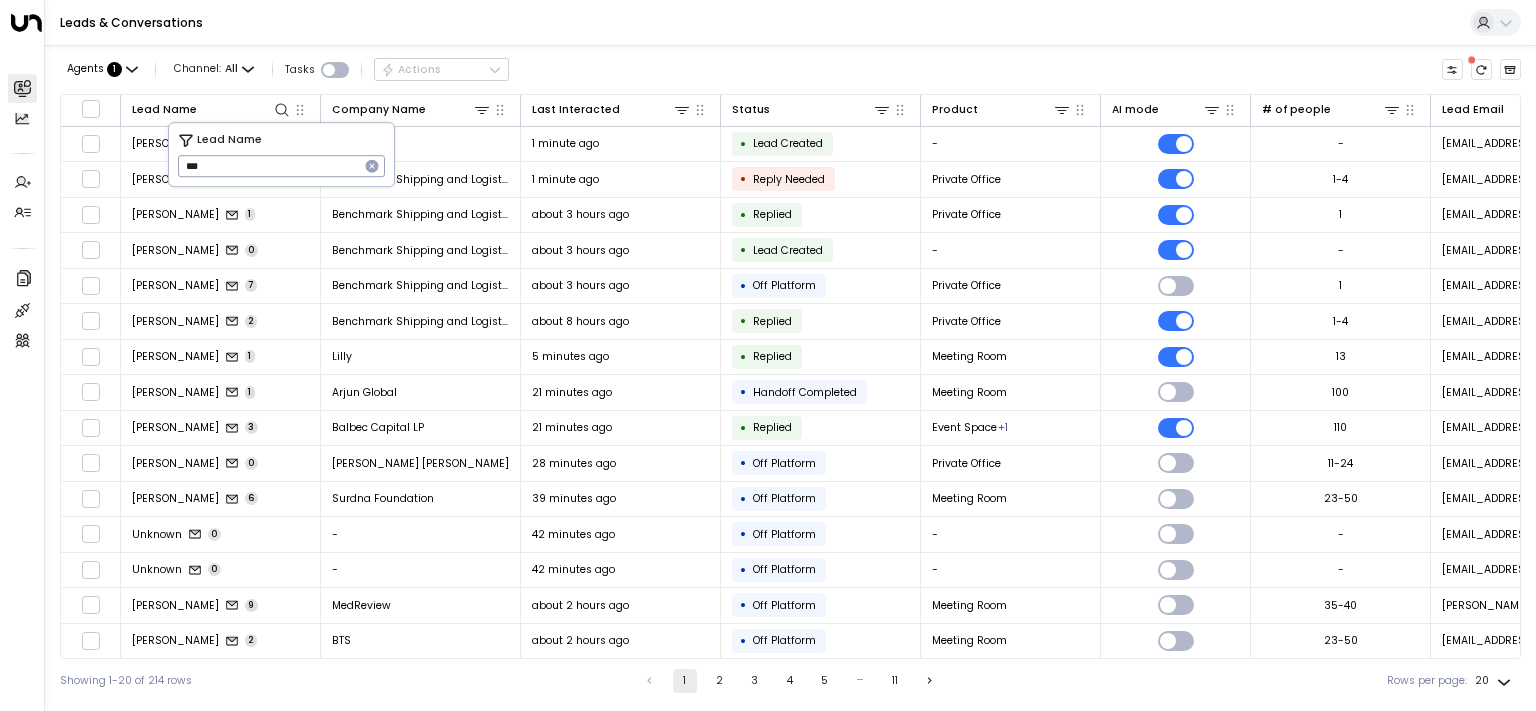 type on "***" 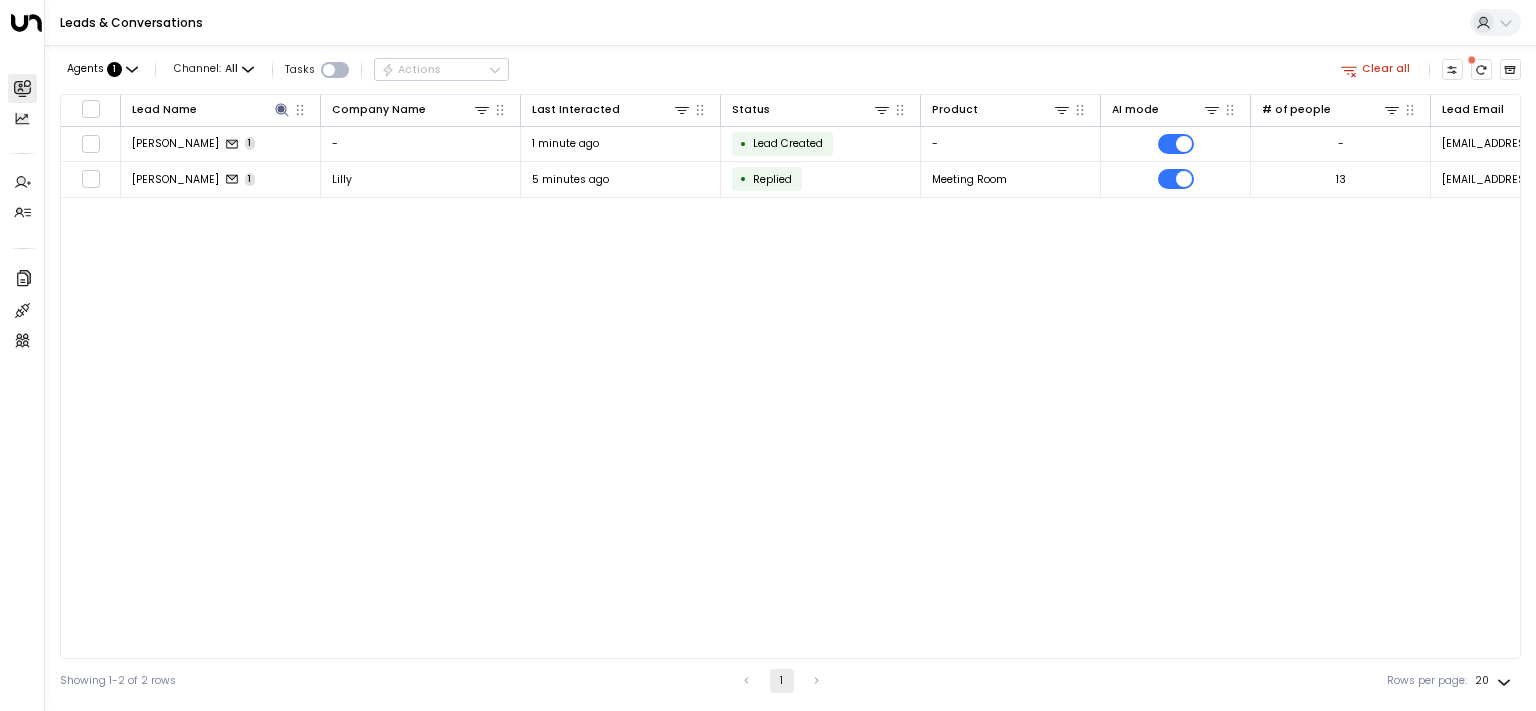 click on "Lead Name Company Name Last Interacted Status Product AI mode # of people Lead Email Phone Location Ana Alas 1 - 1 minute ago • Lead Created - - alas_ana@lilly.com - - Ana Alas 1 Lilly 5 minutes ago • Replied Meeting Room 13 Alas_ana@lilly.com +15176432597 Jay Conference Bryant Park" at bounding box center [790, 376] 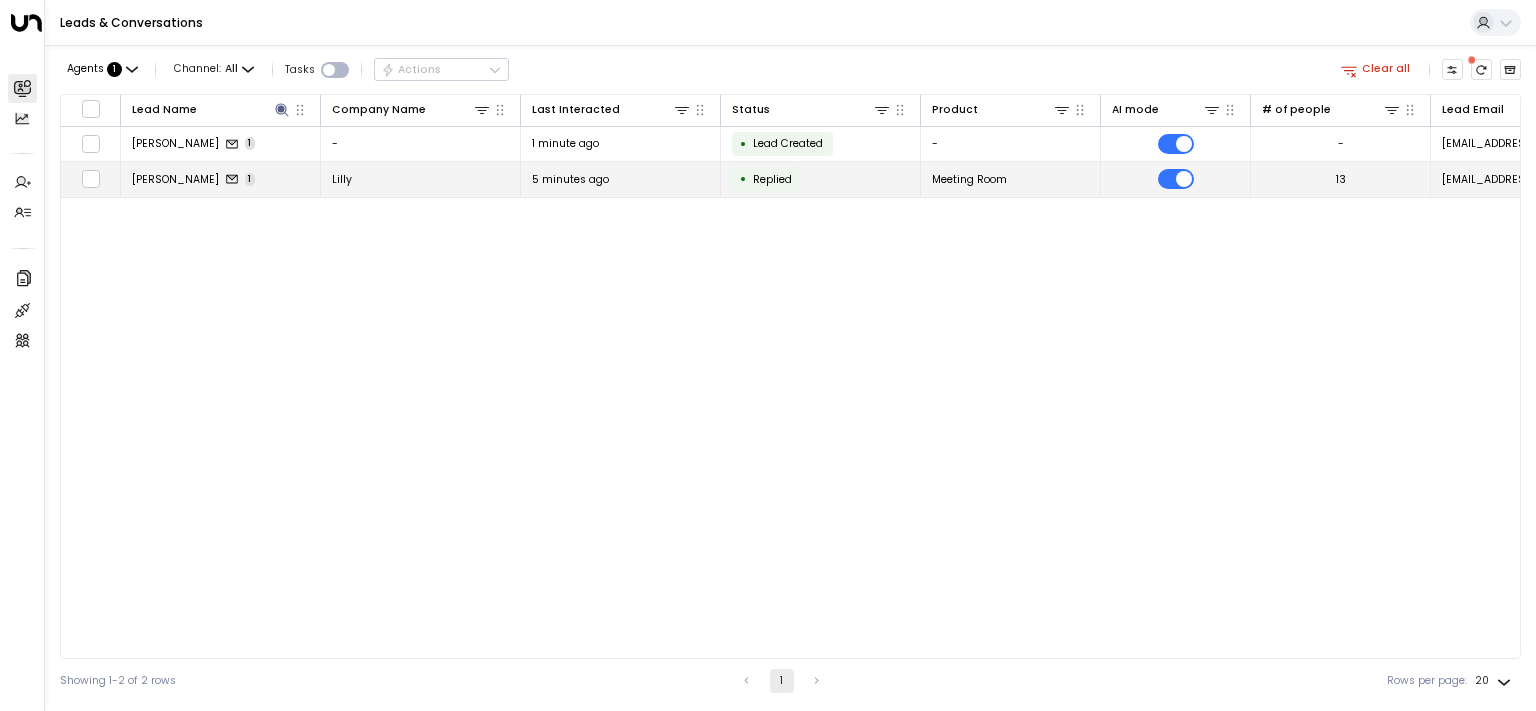 click on "[PERSON_NAME]" at bounding box center (175, 179) 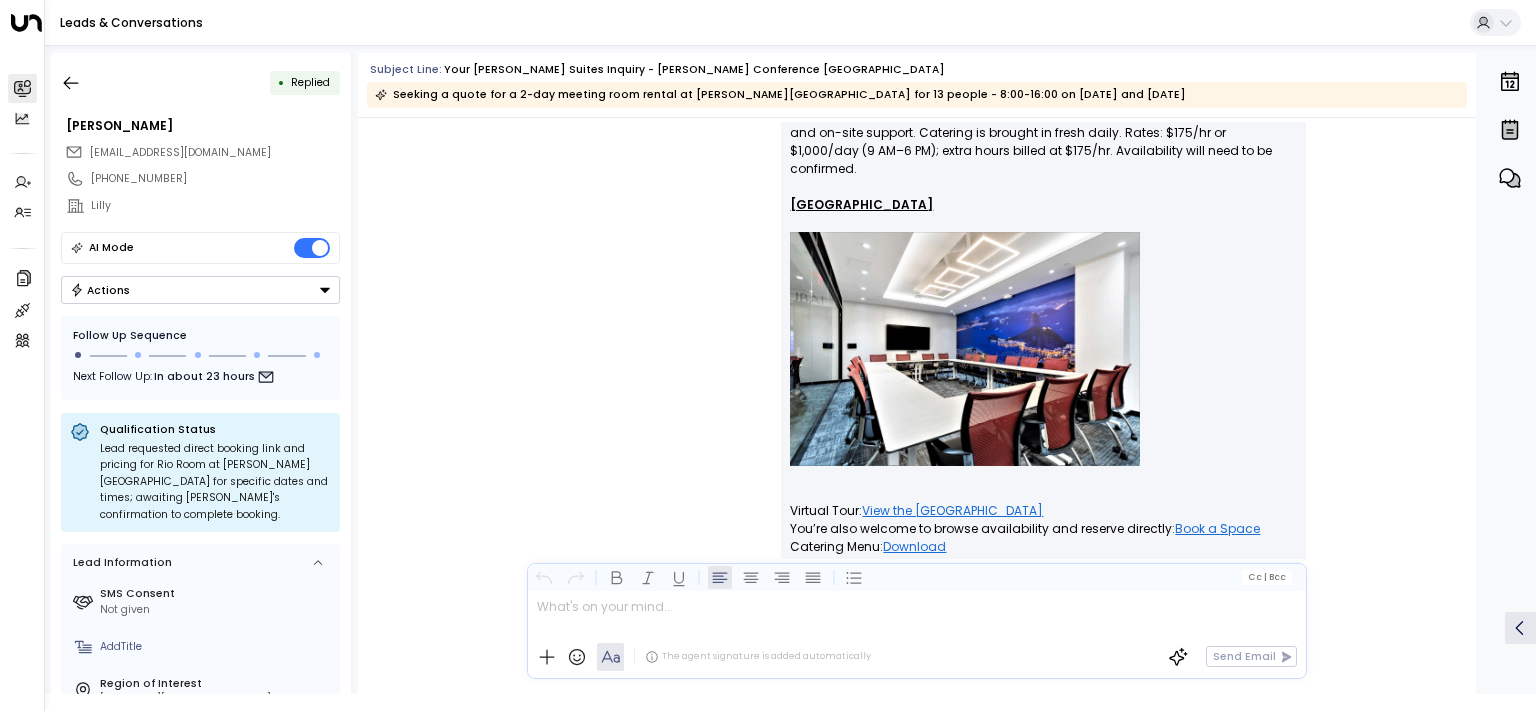 scroll, scrollTop: 1053, scrollLeft: 0, axis: vertical 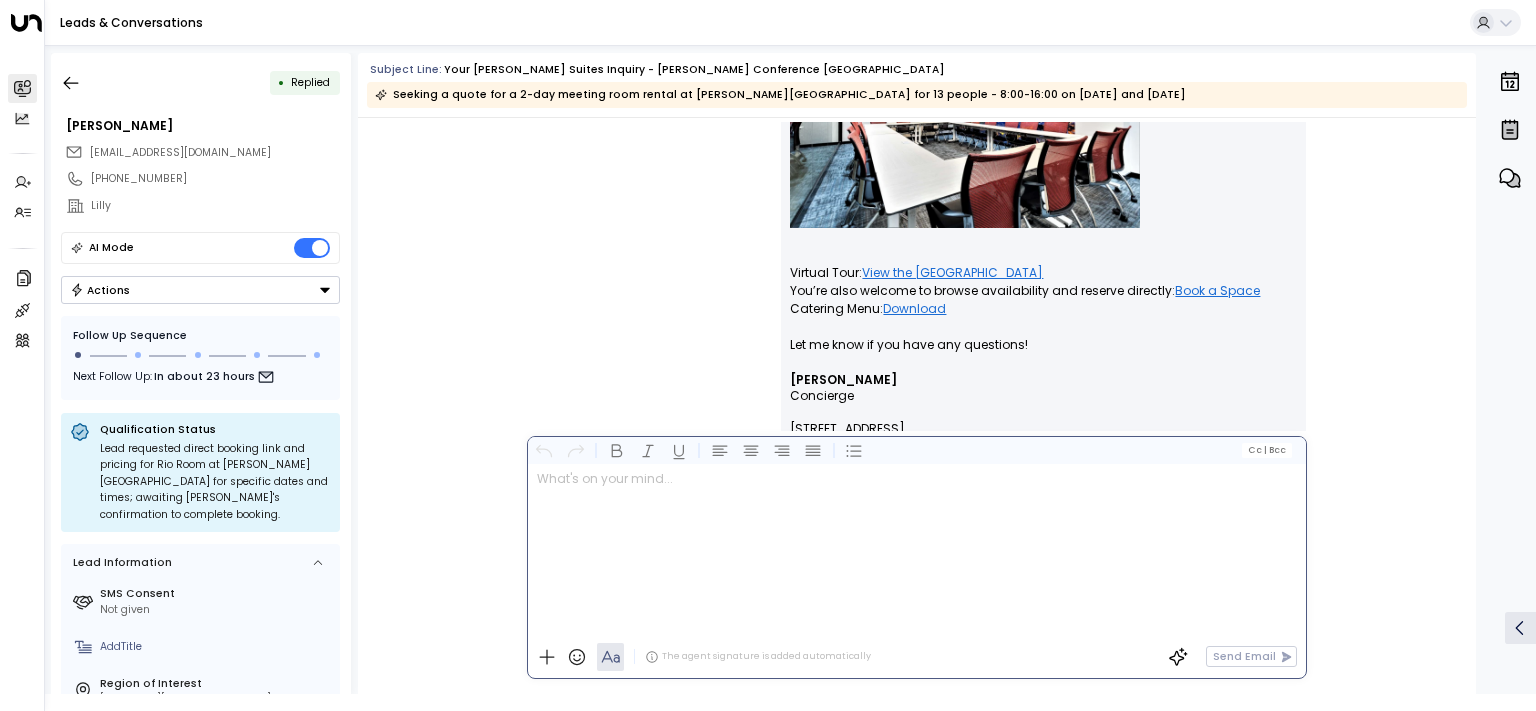 click at bounding box center (916, 550) 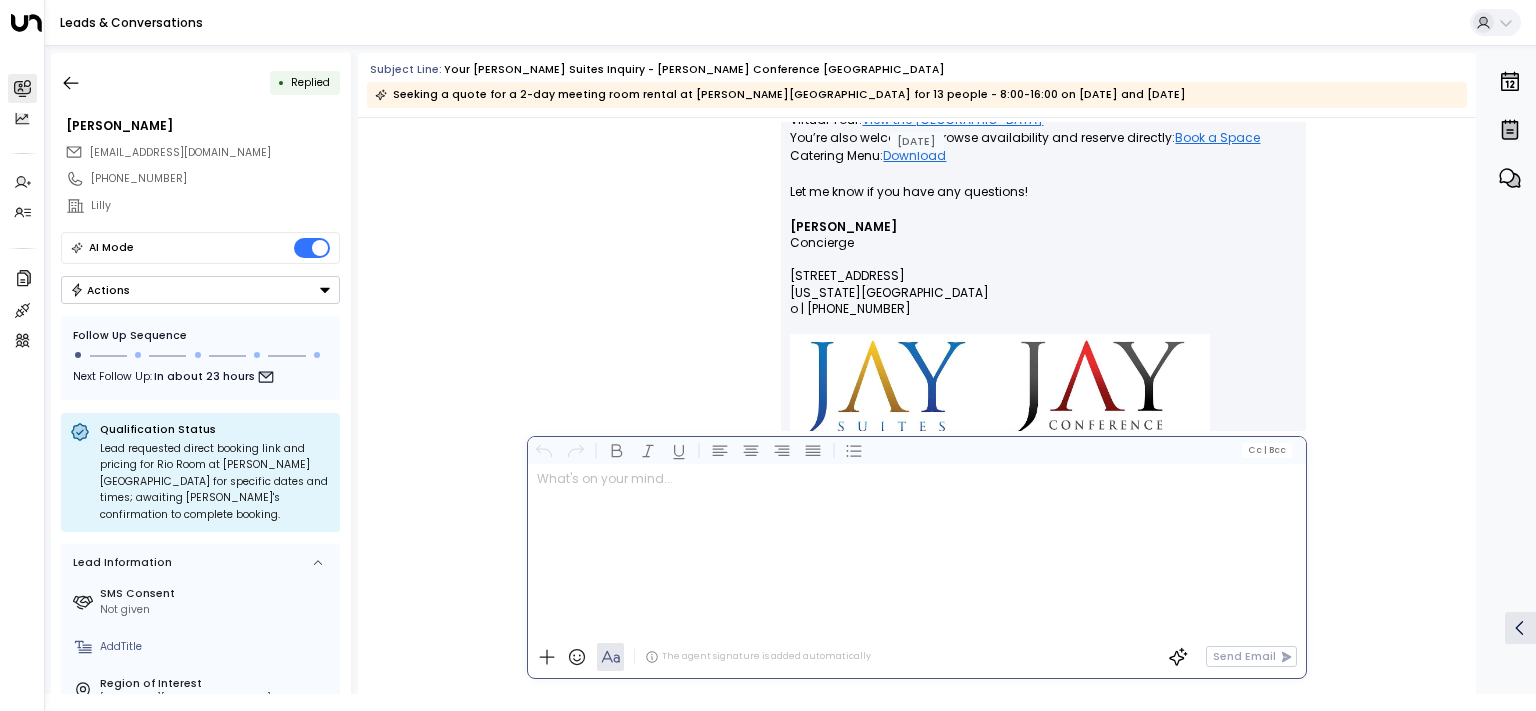 scroll, scrollTop: 1210, scrollLeft: 0, axis: vertical 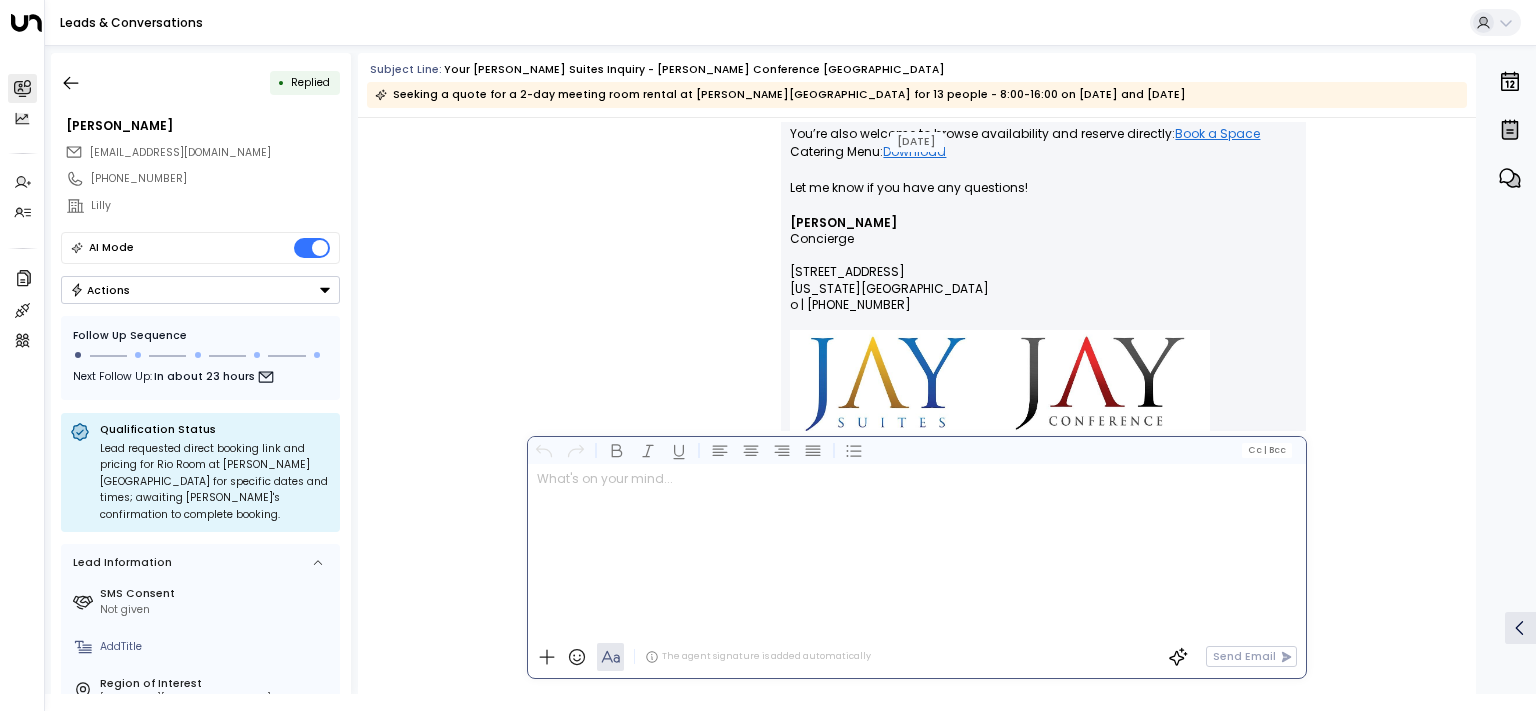 type 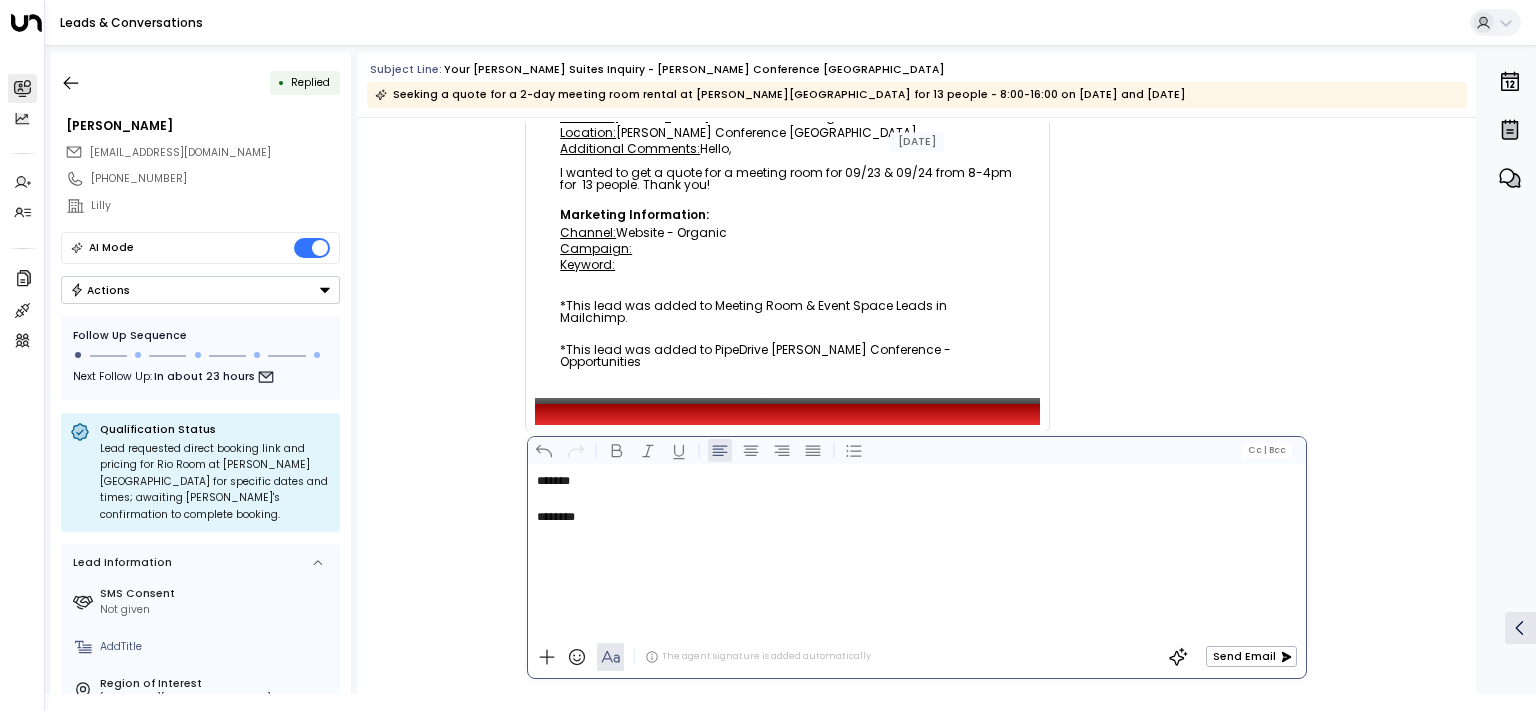 scroll, scrollTop: 878, scrollLeft: 0, axis: vertical 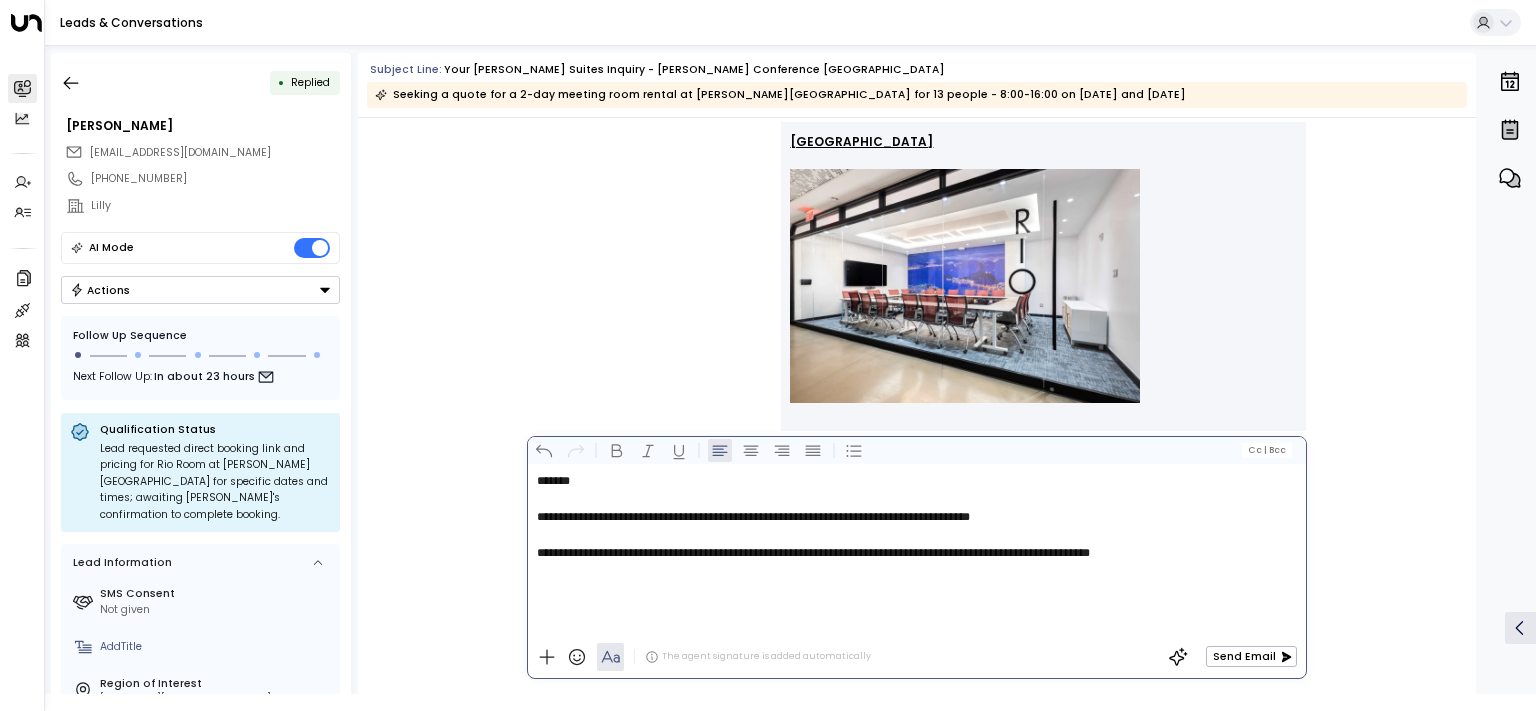 click on "**********" at bounding box center (920, 553) 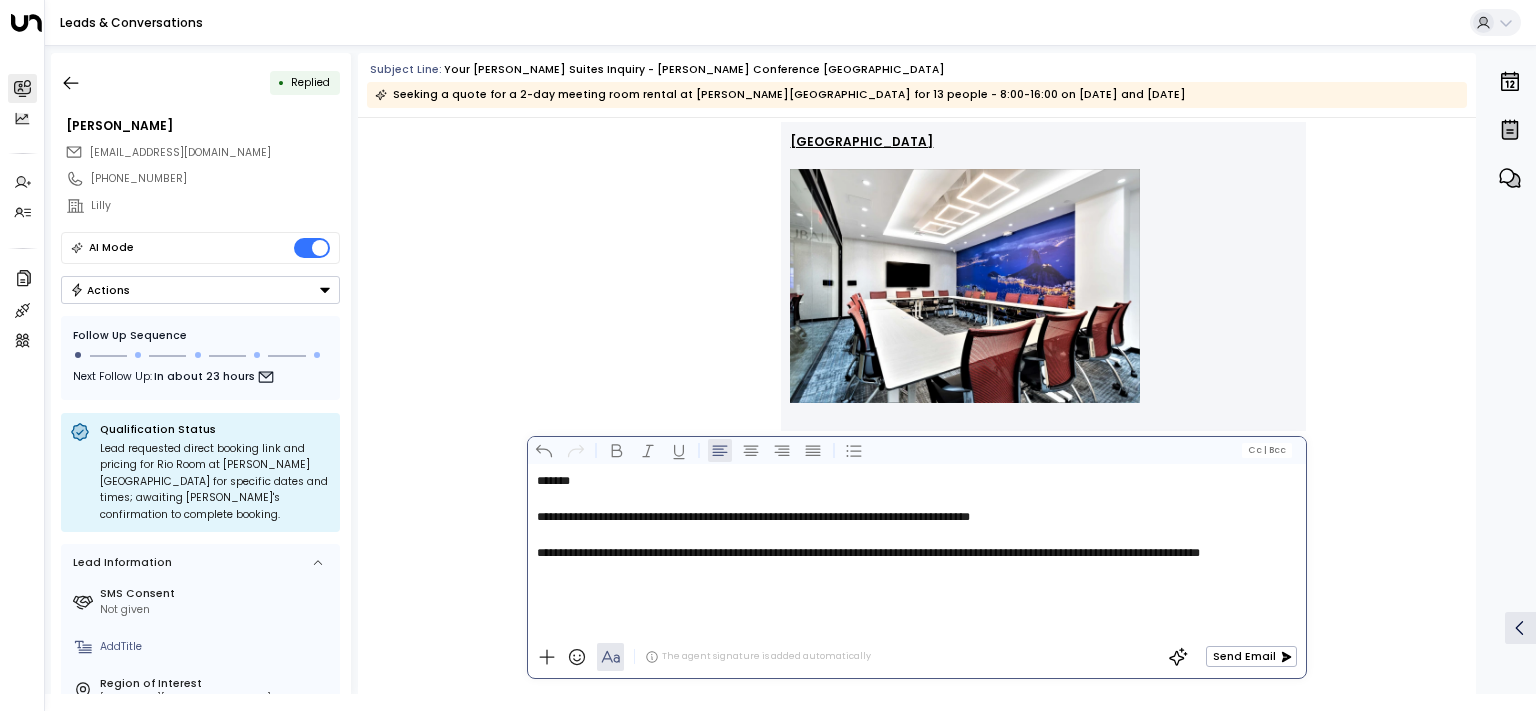 click 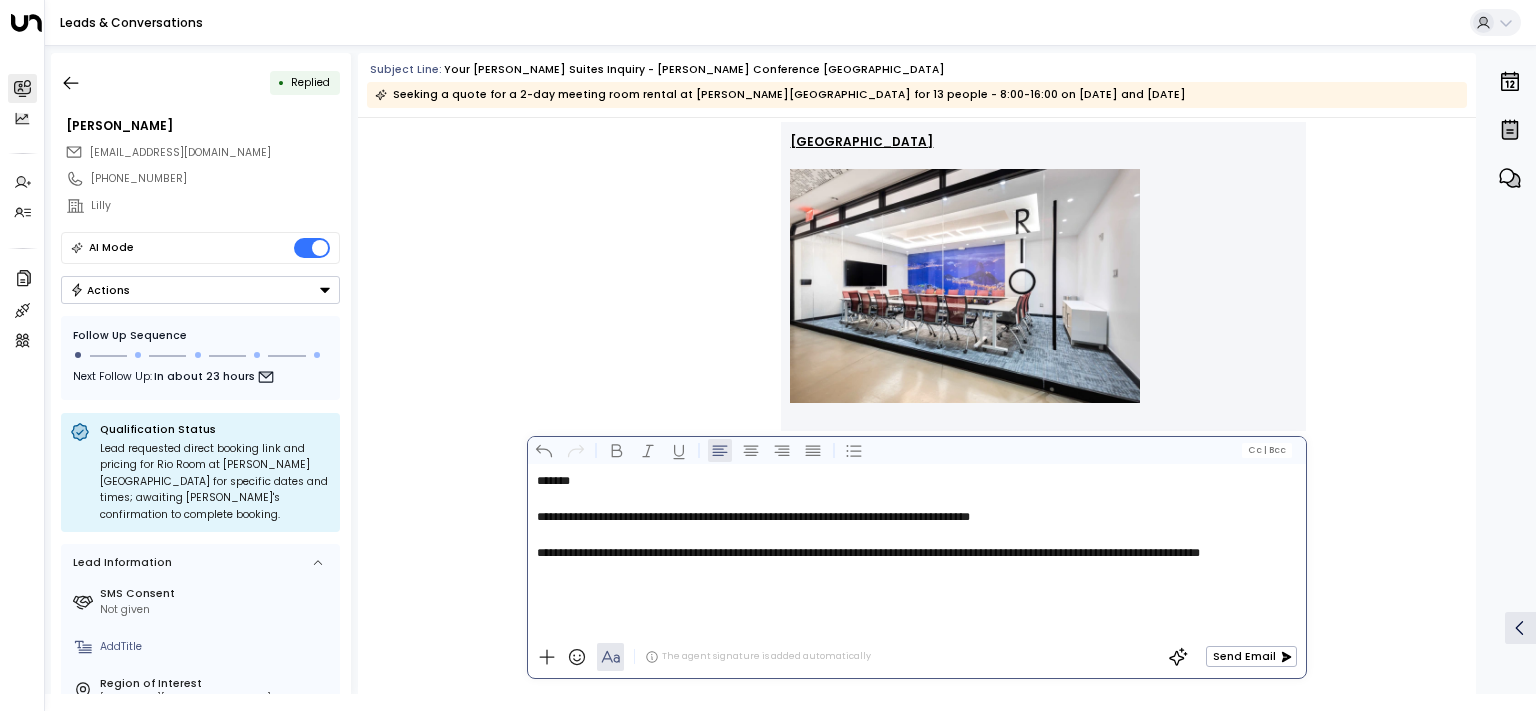click 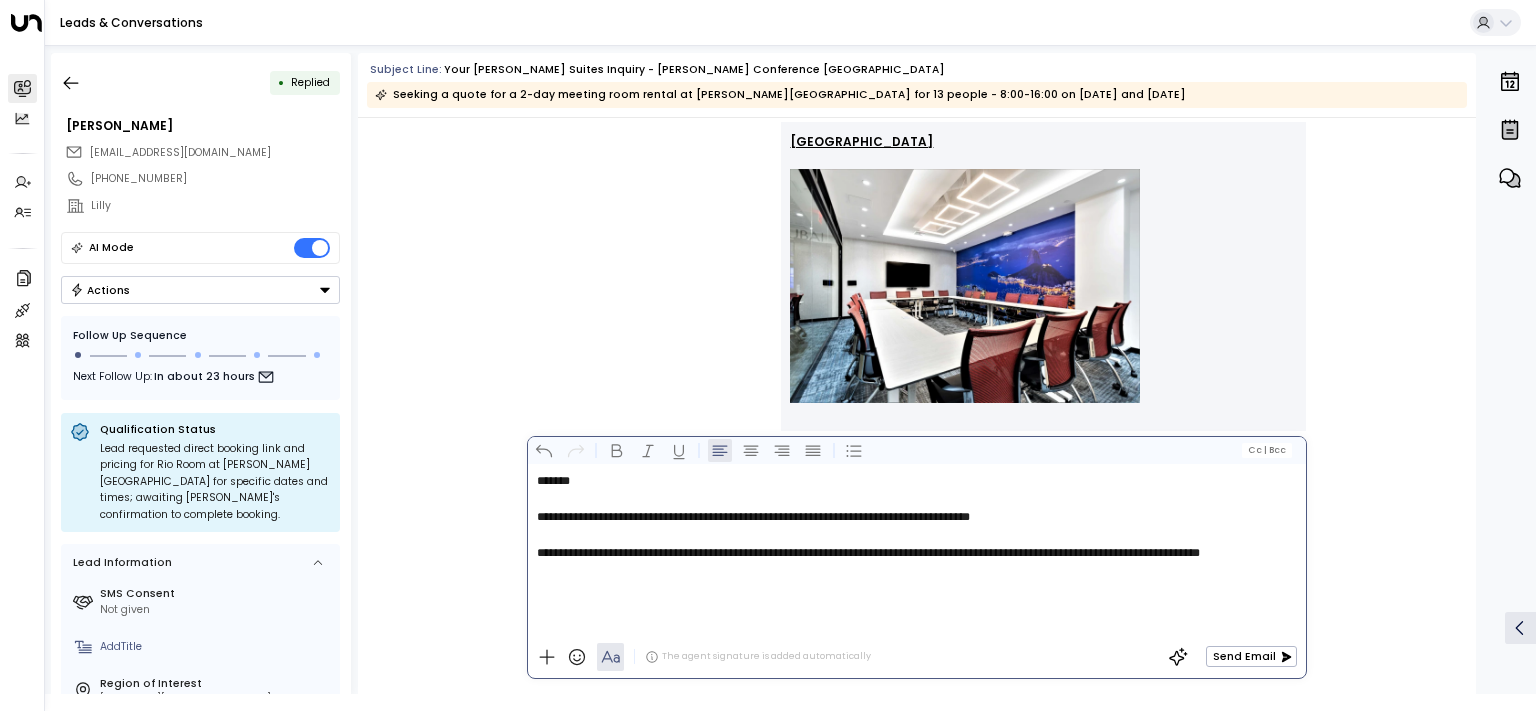 click on "**********" at bounding box center [868, 553] 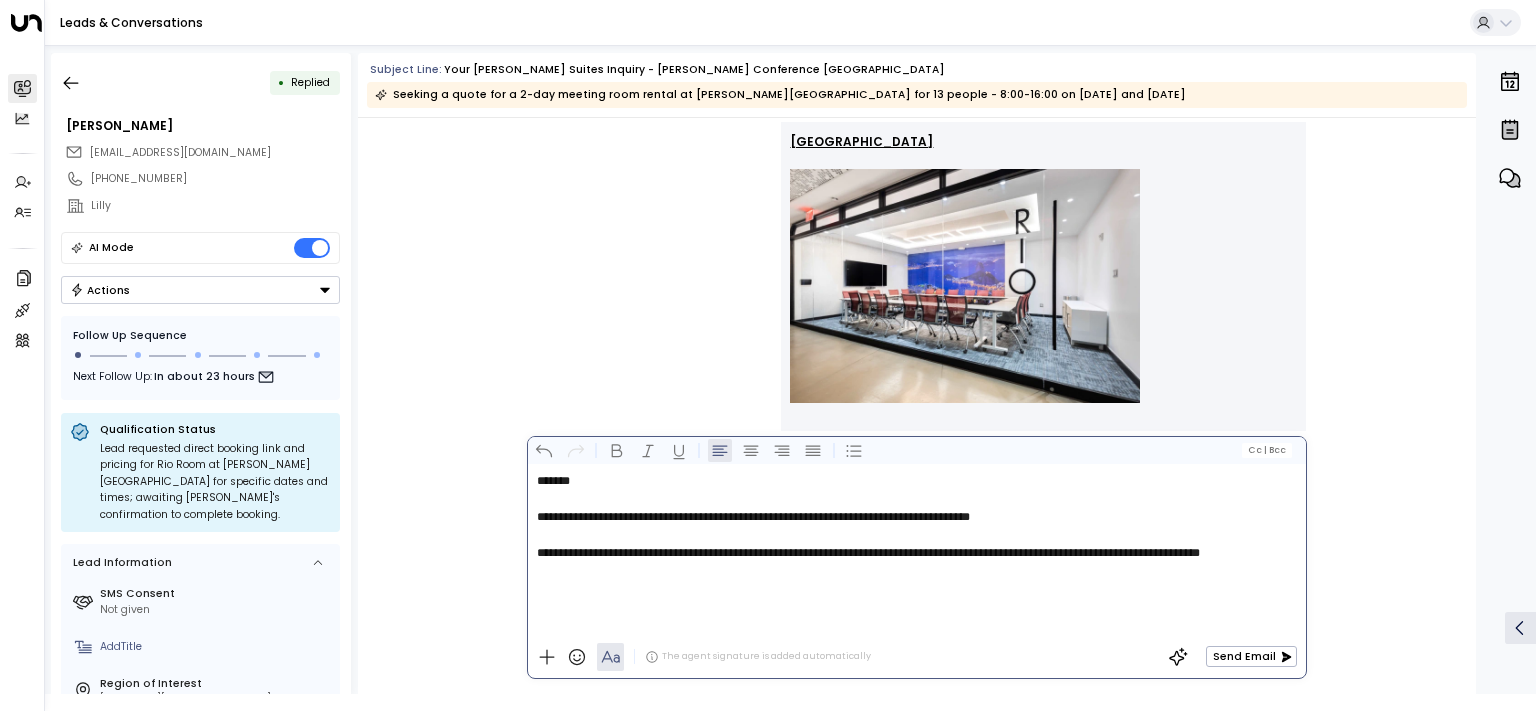 click on "**********" at bounding box center (916, 550) 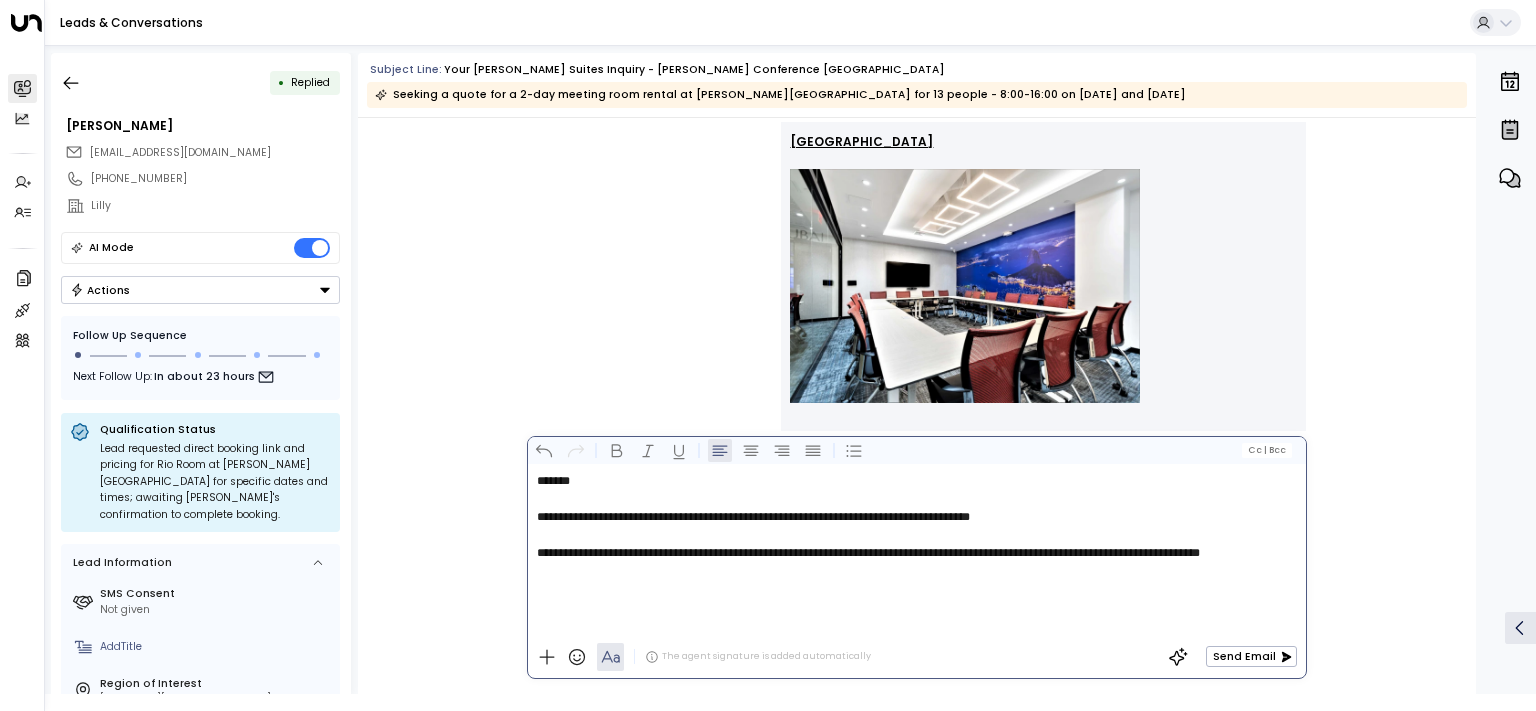 click 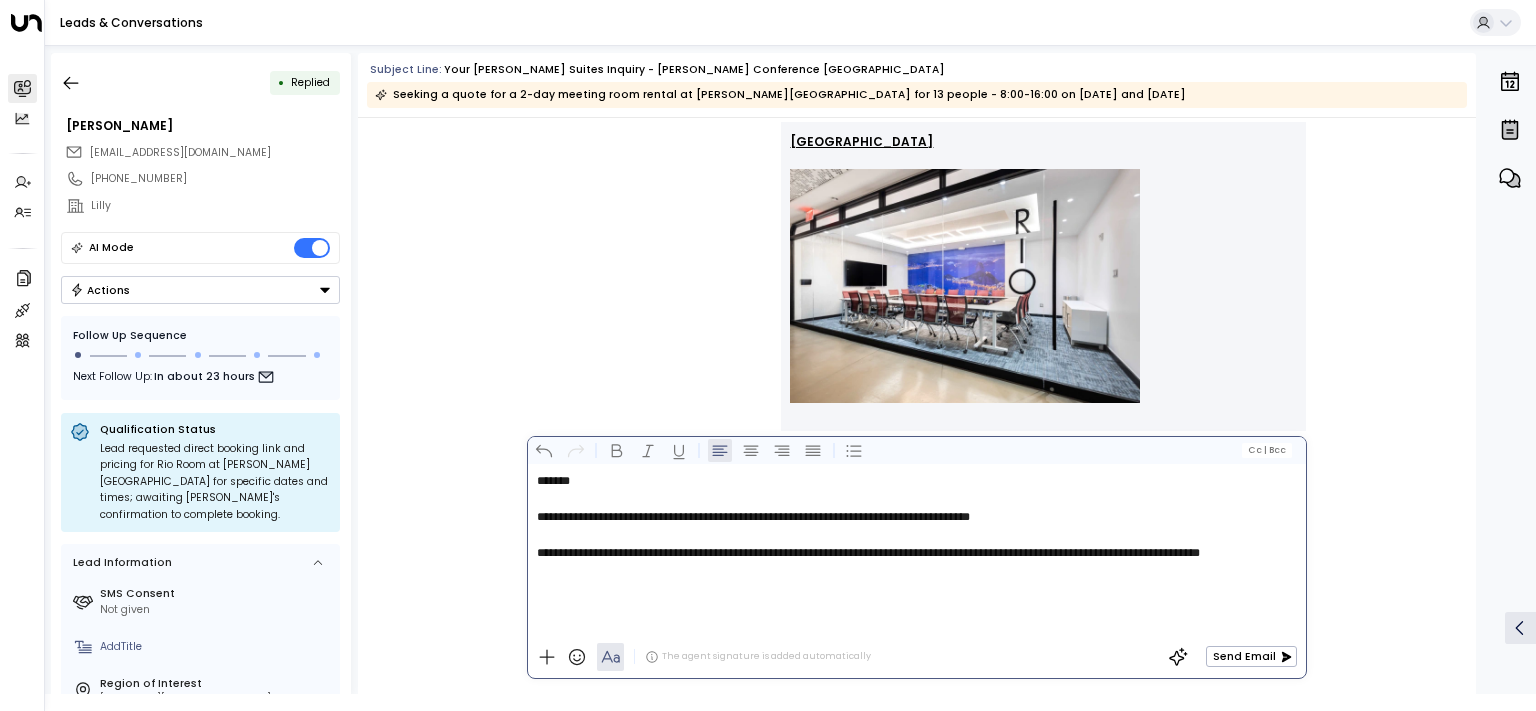 click 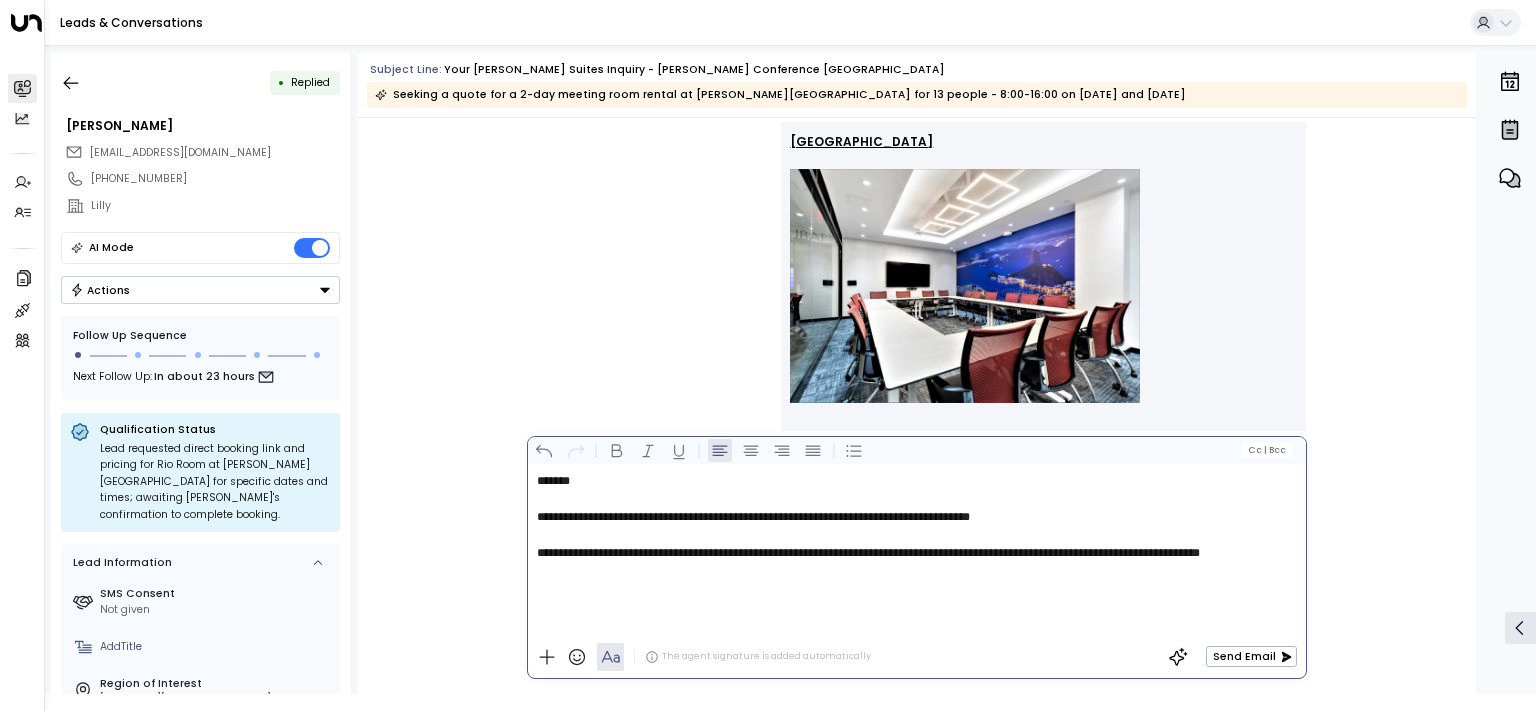 click on "**********" at bounding box center (916, 550) 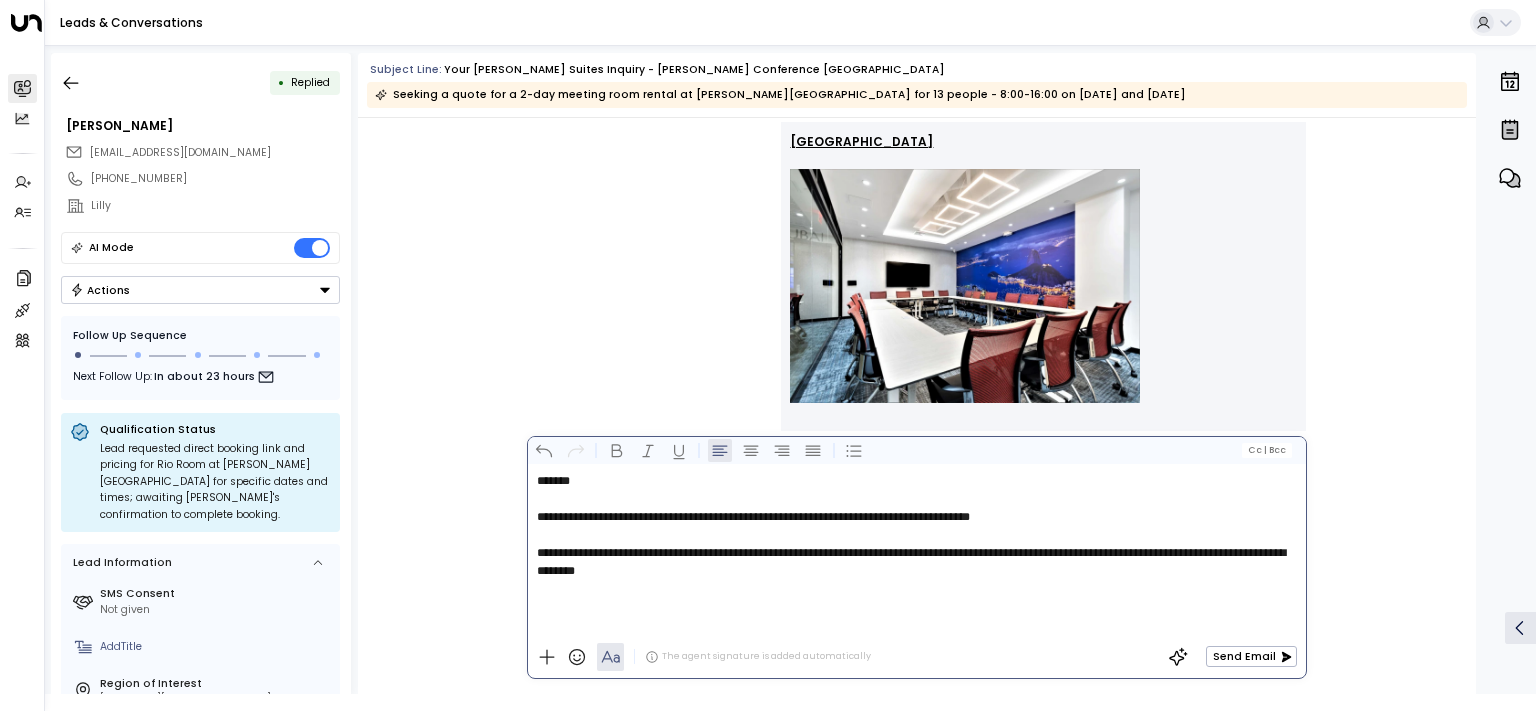 copy on "**********" 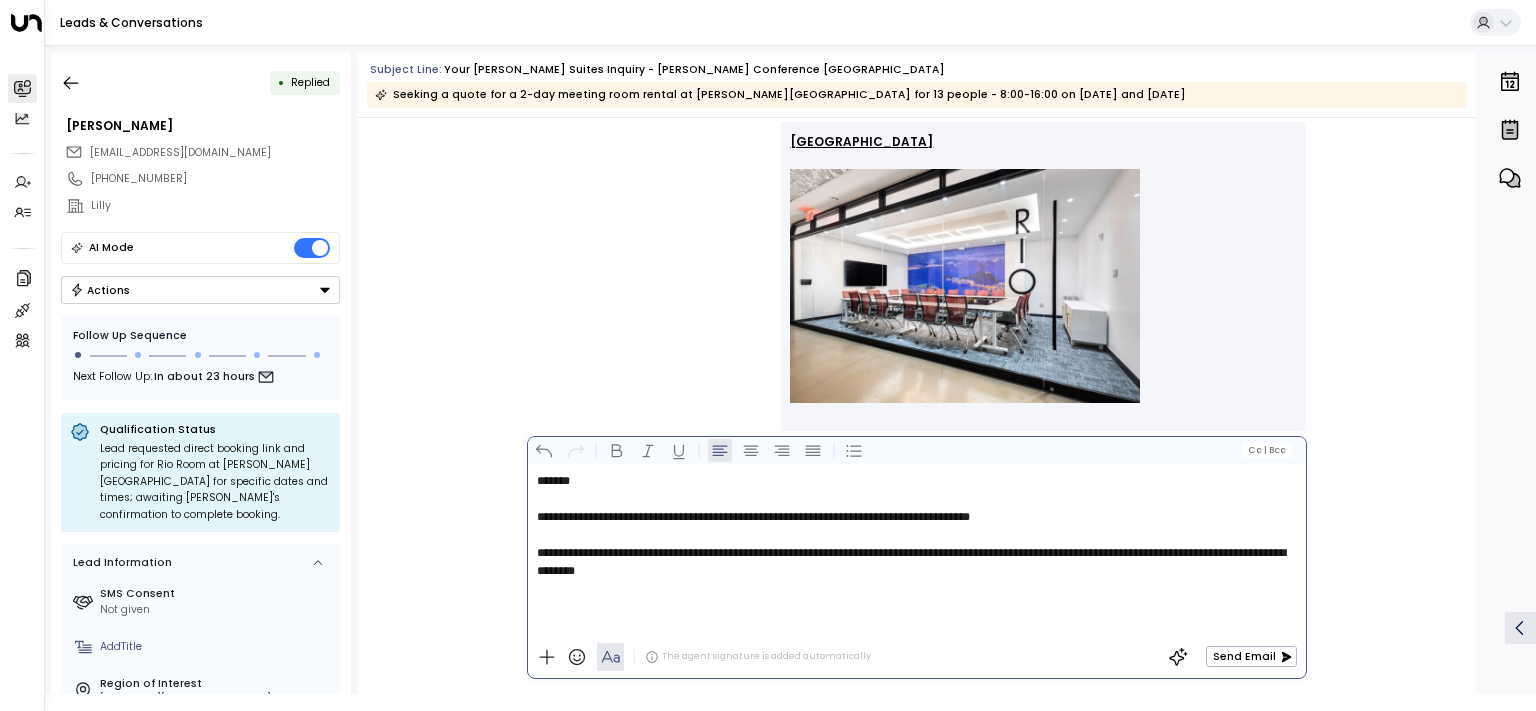 click on "**********" at bounding box center (916, 550) 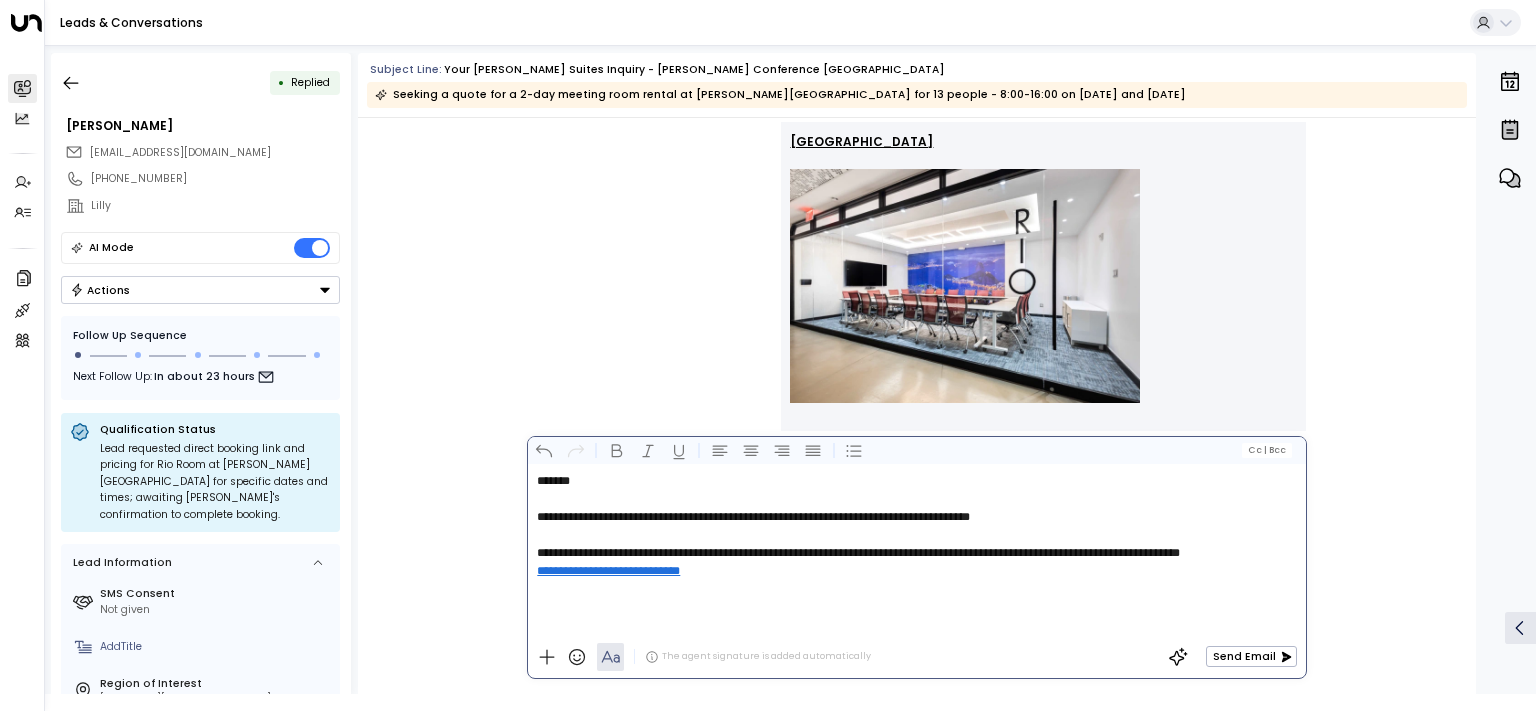 click on "**********" at bounding box center [920, 562] 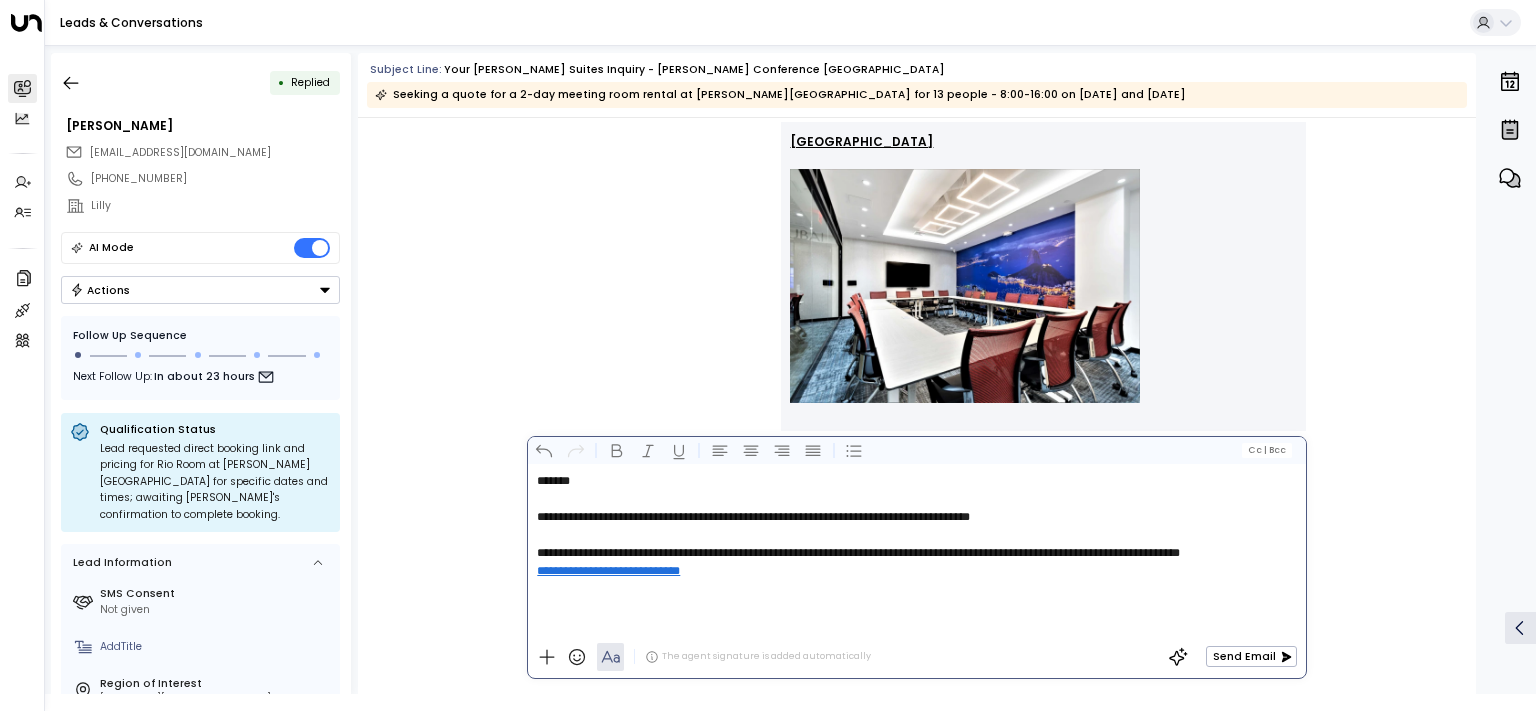 click on "**********" at bounding box center (858, 553) 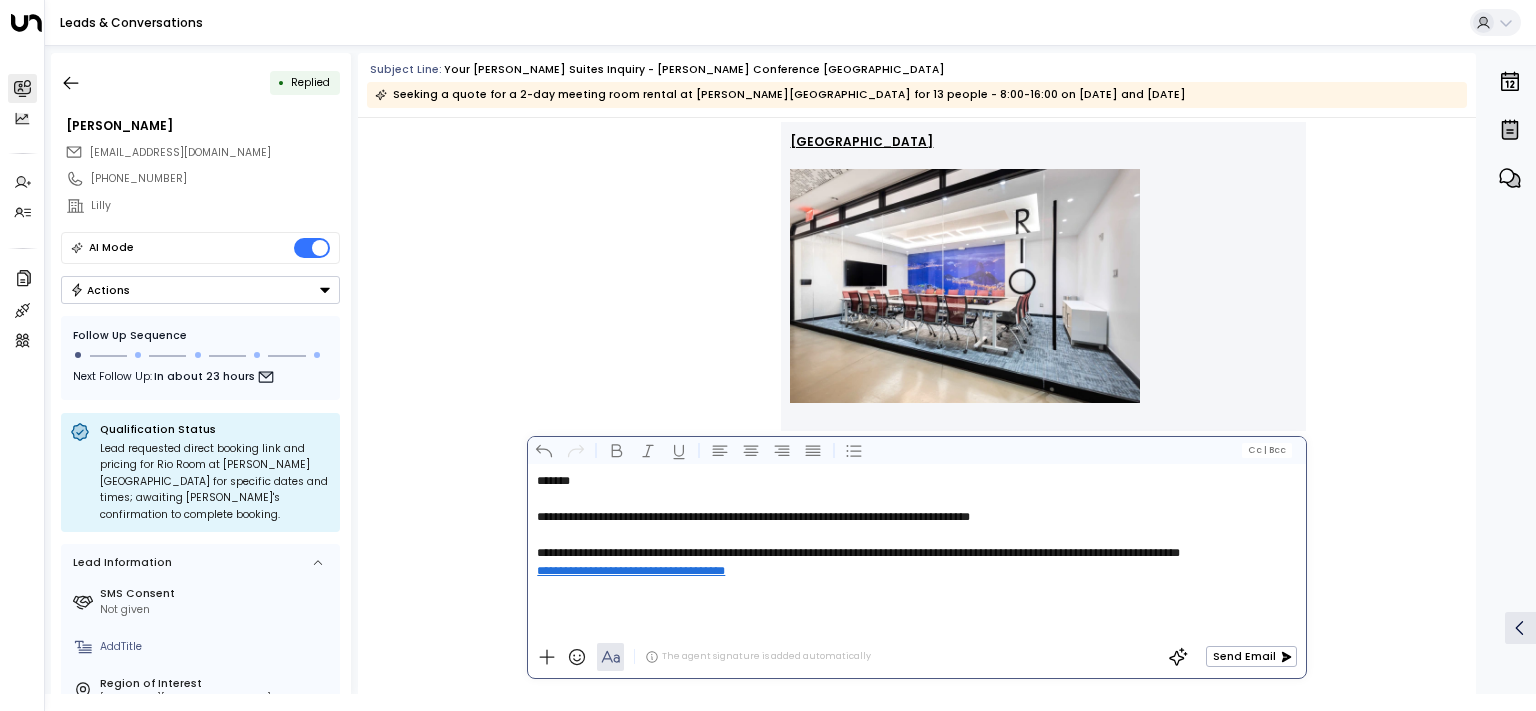 click on "**********" at bounding box center (920, 562) 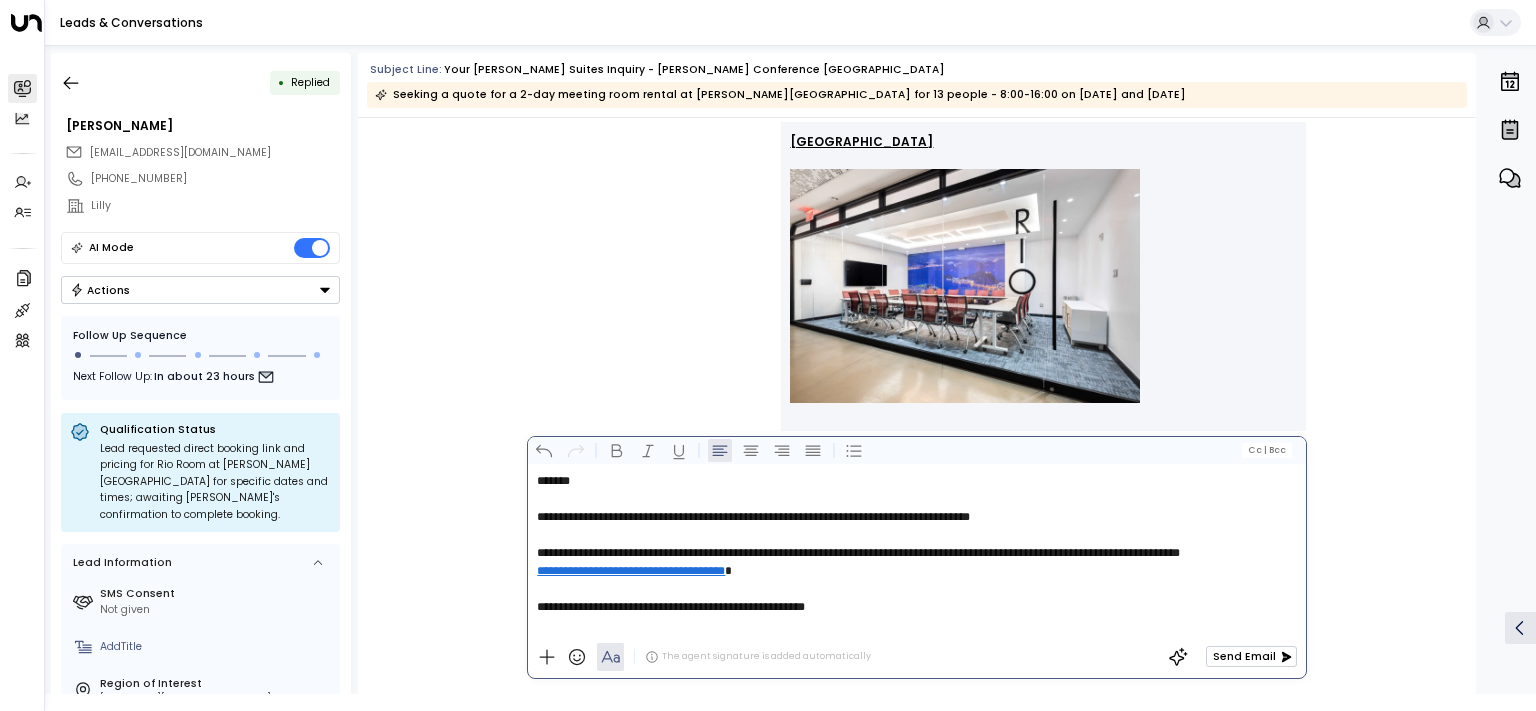 click on "Send Email" at bounding box center (1251, 656) 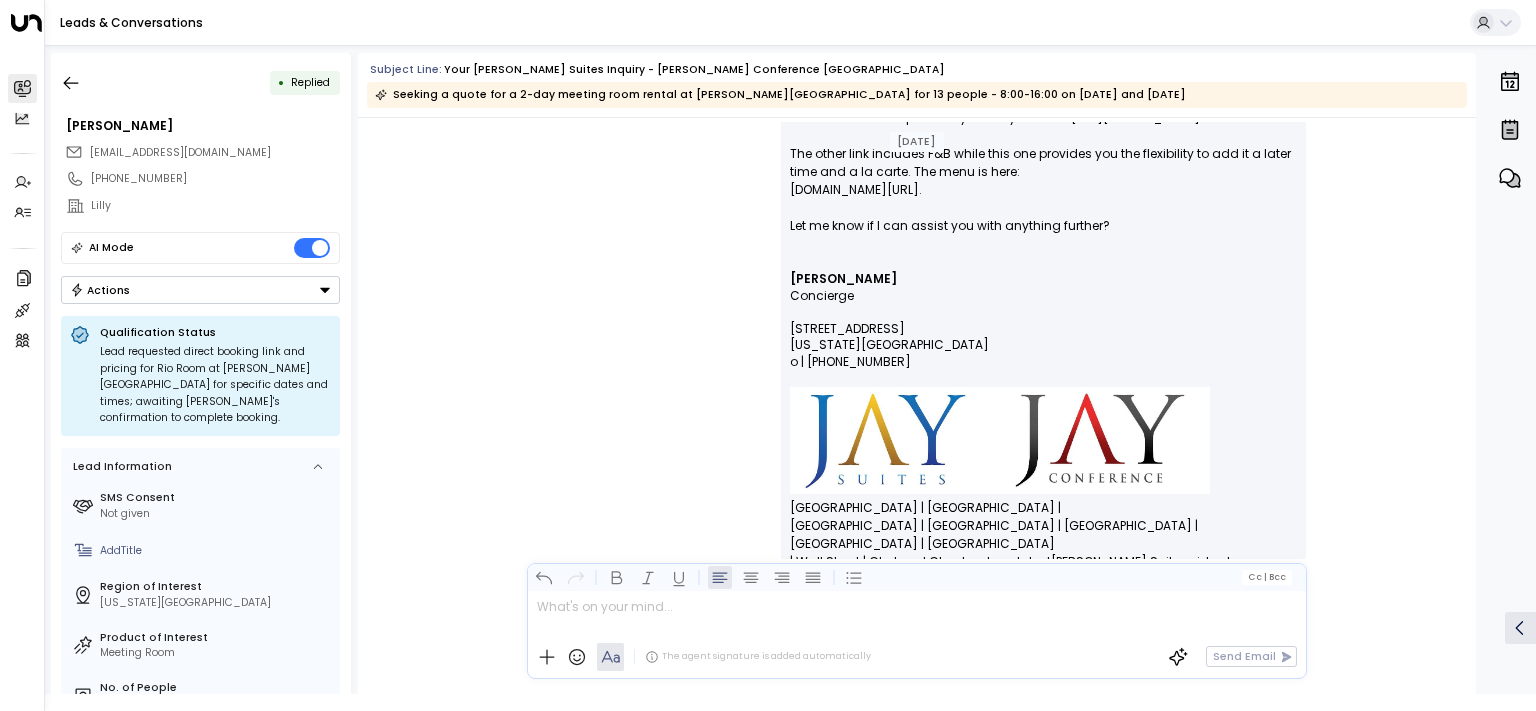 scroll, scrollTop: 1587, scrollLeft: 0, axis: vertical 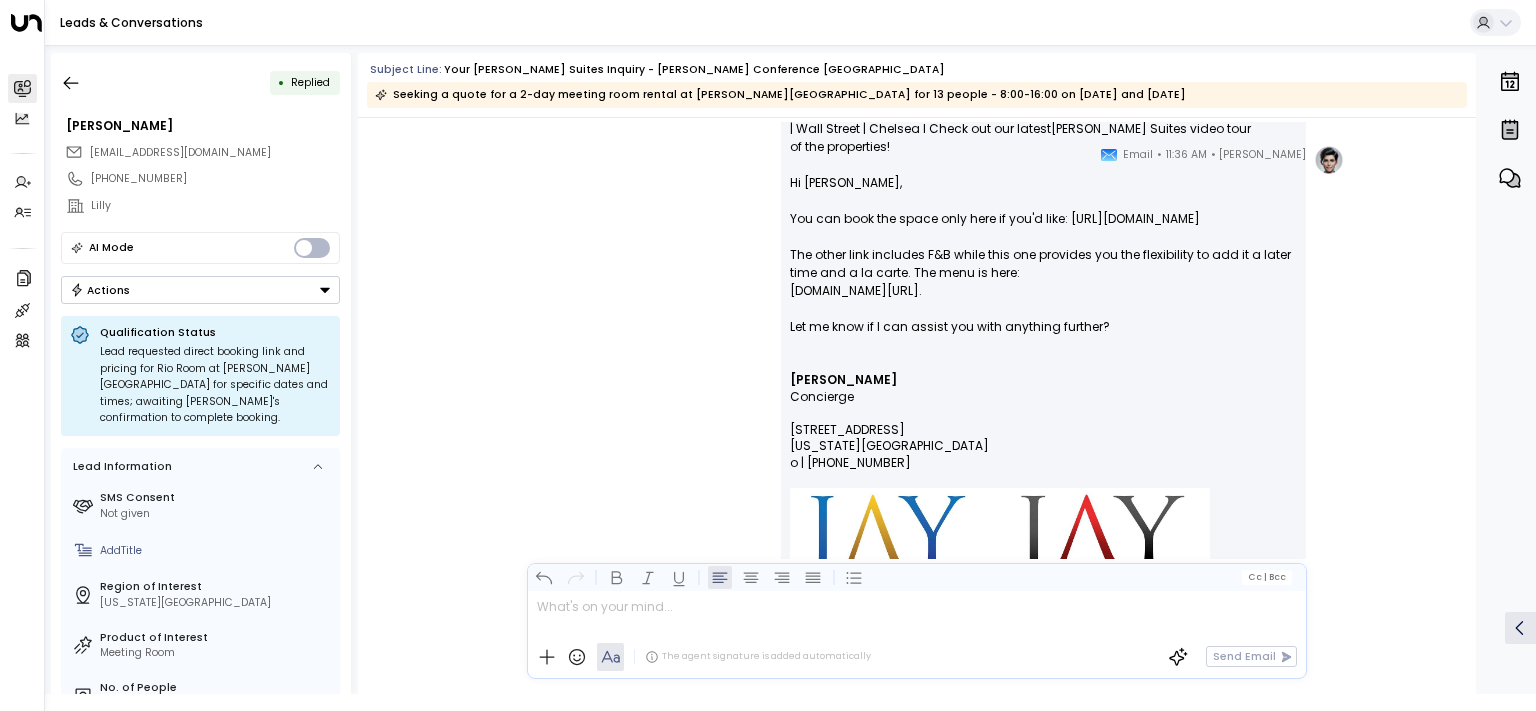 drag, startPoint x: 1126, startPoint y: 348, endPoint x: 785, endPoint y: 182, distance: 379.25848 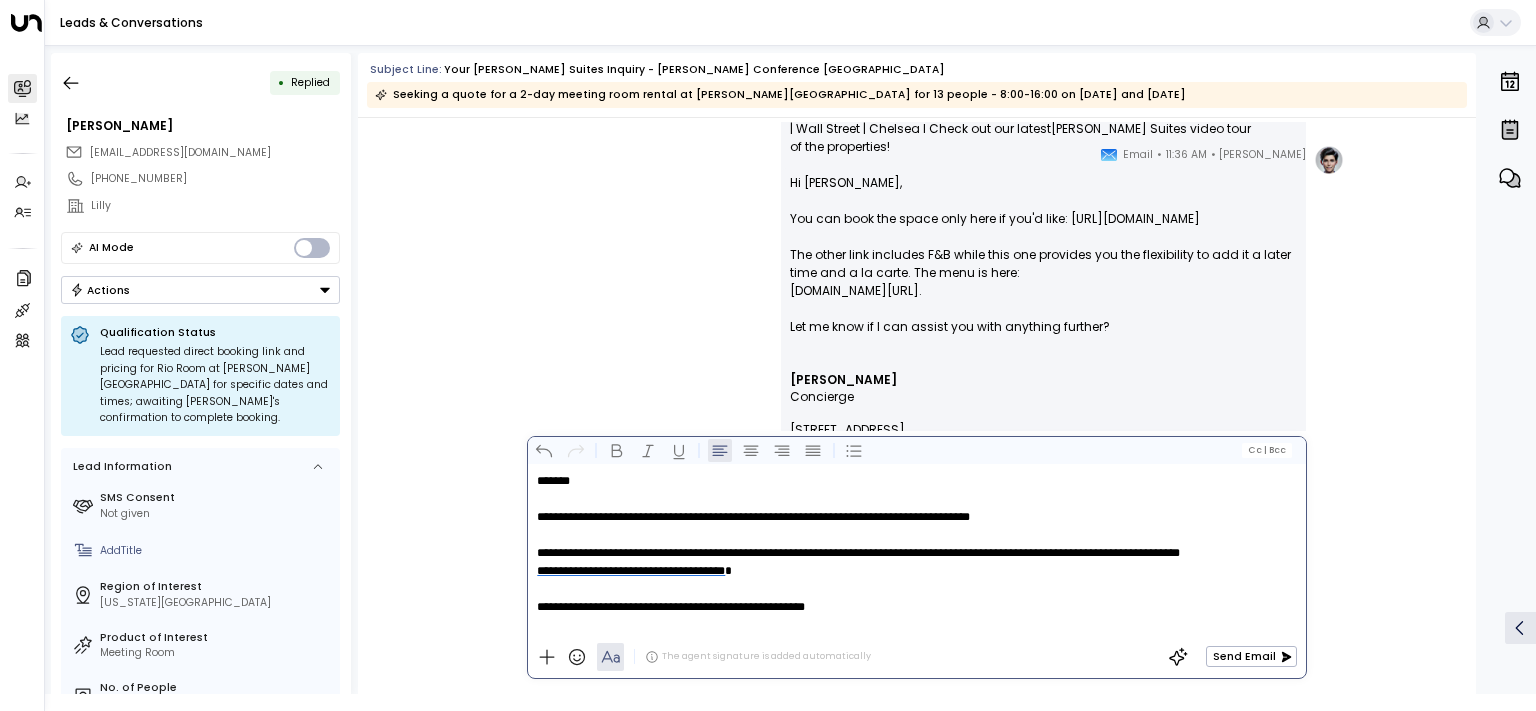 click on "**********" at bounding box center (920, 499) 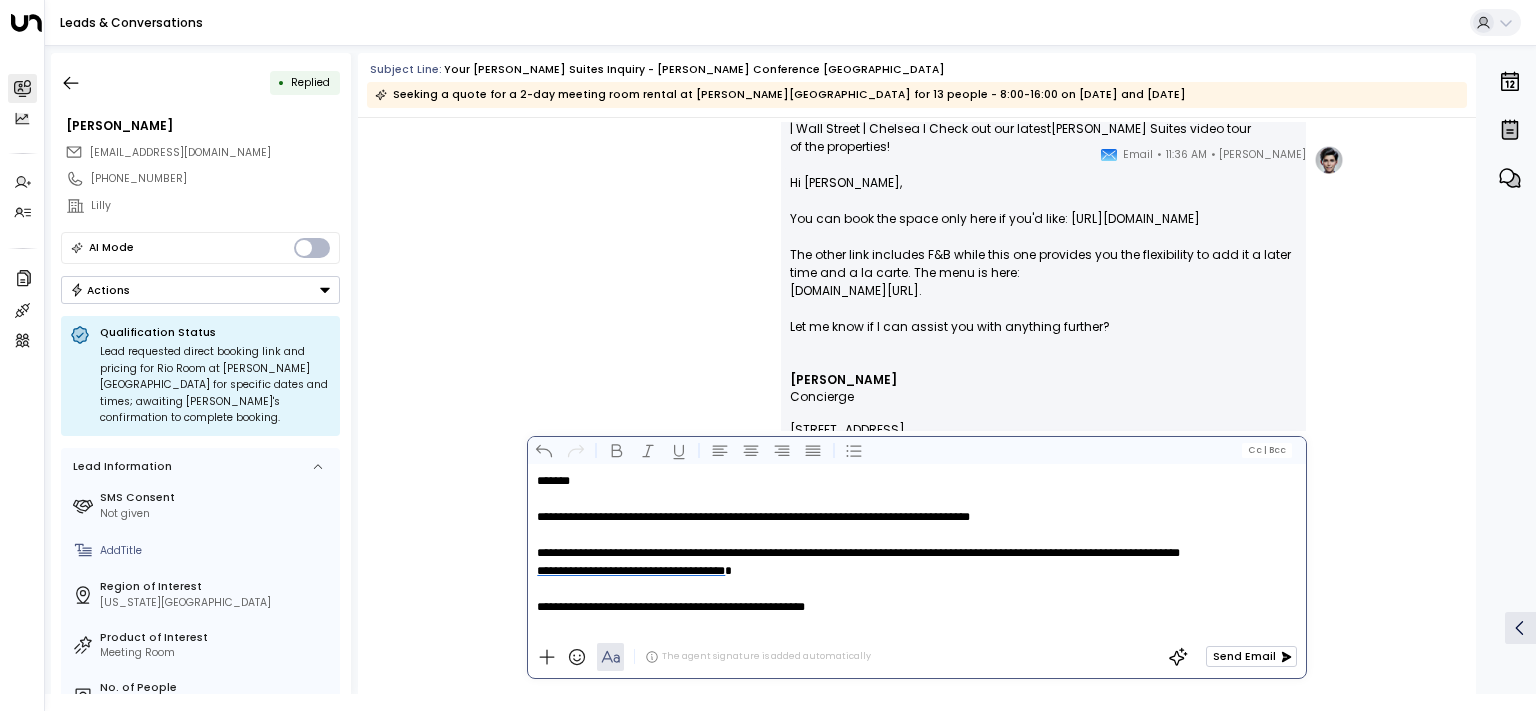 click on "Send Email" at bounding box center [1251, 656] 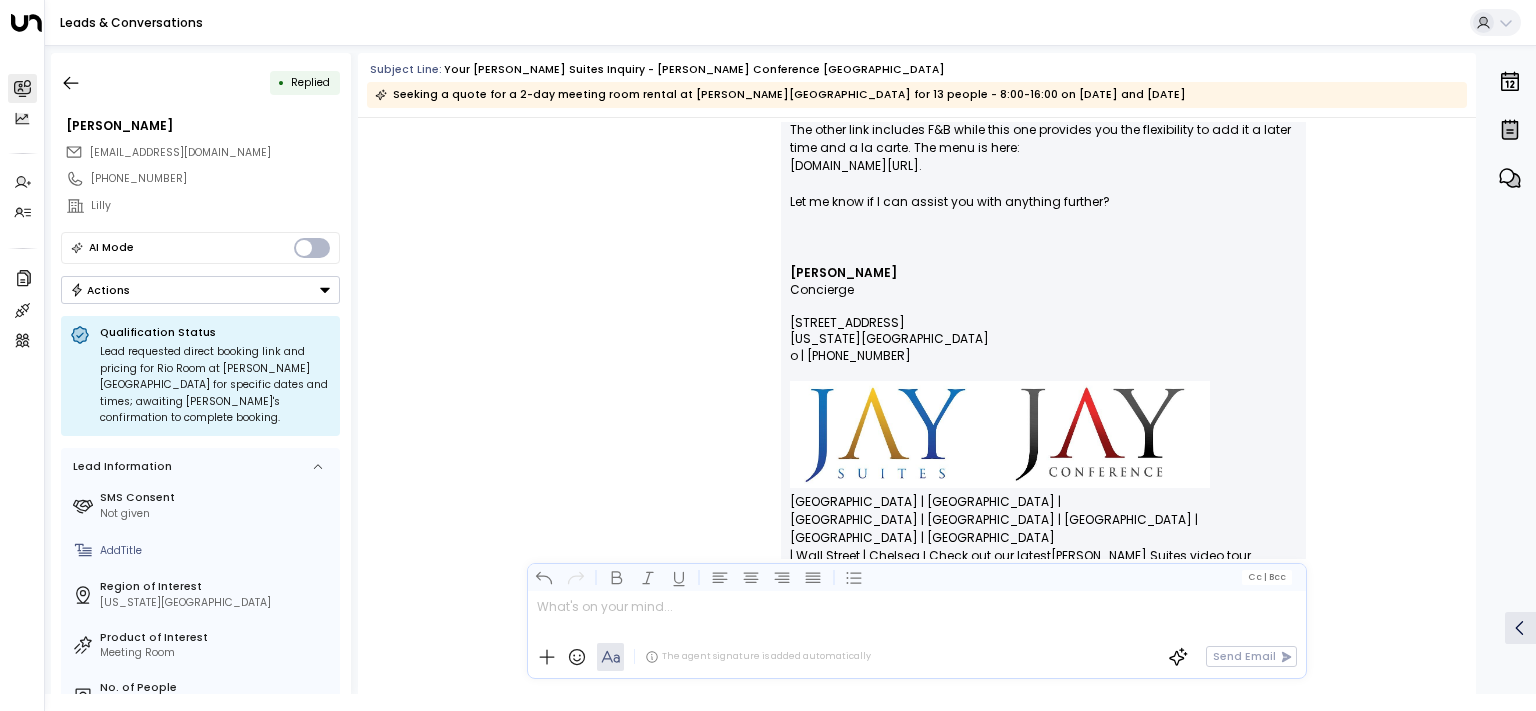 scroll, scrollTop: 2241, scrollLeft: 0, axis: vertical 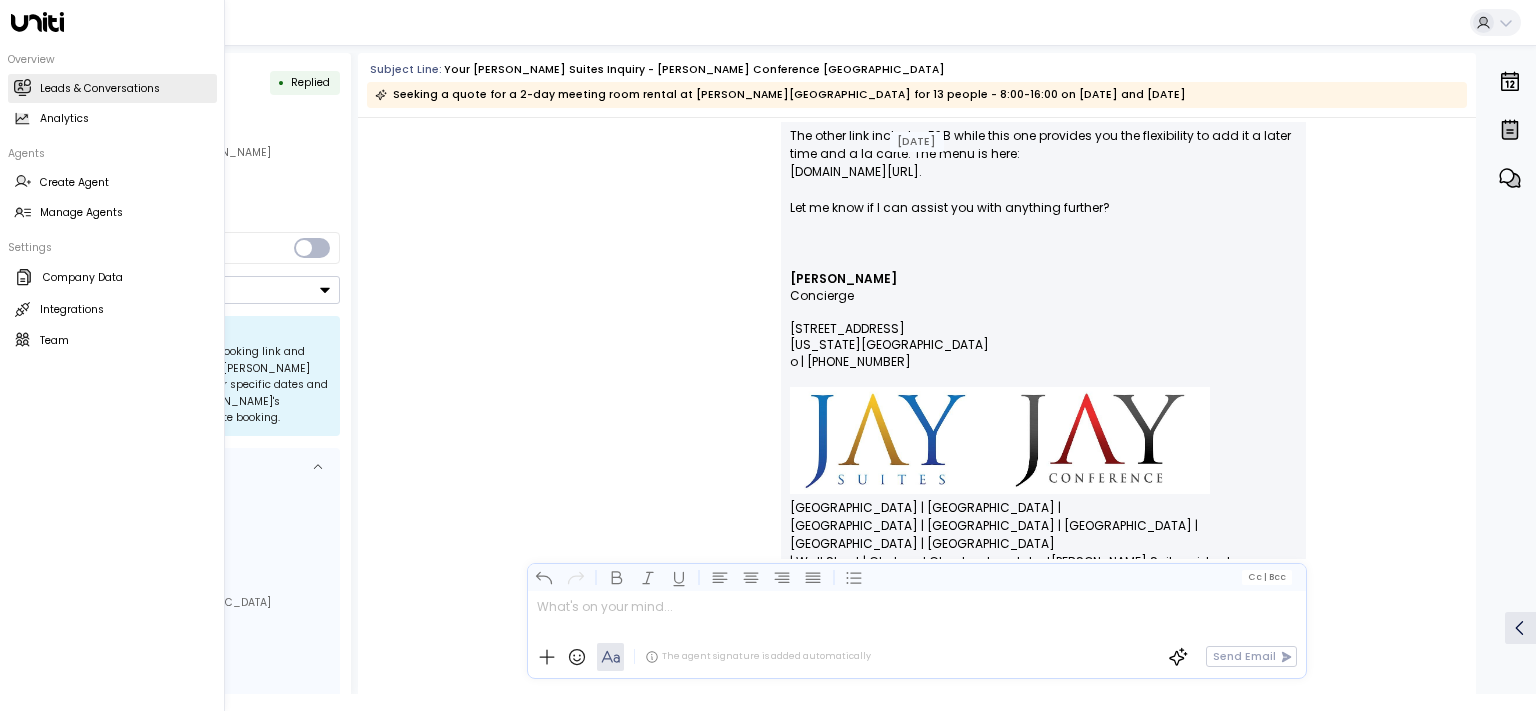 click on "Leads & Conversations" at bounding box center [100, 89] 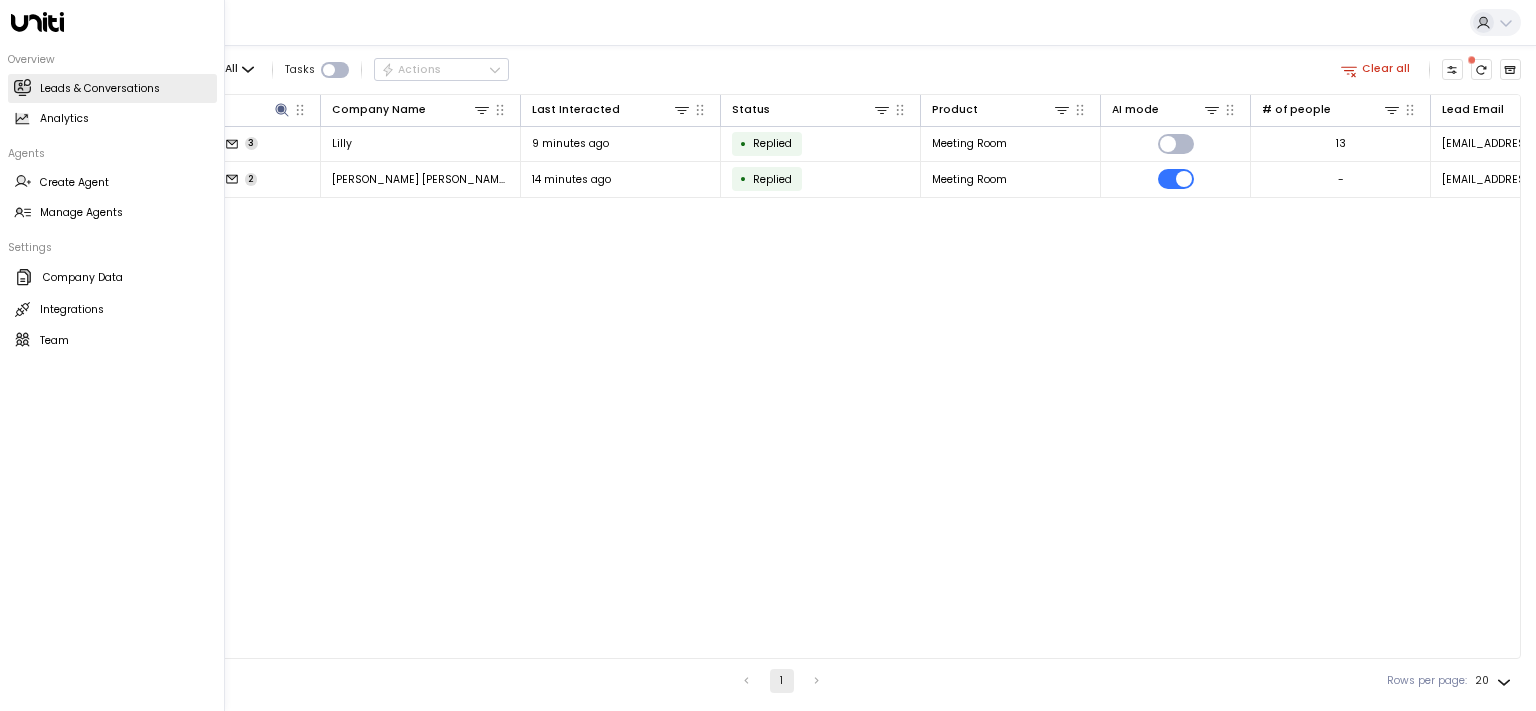 click on "Leads & Conversations" at bounding box center (100, 89) 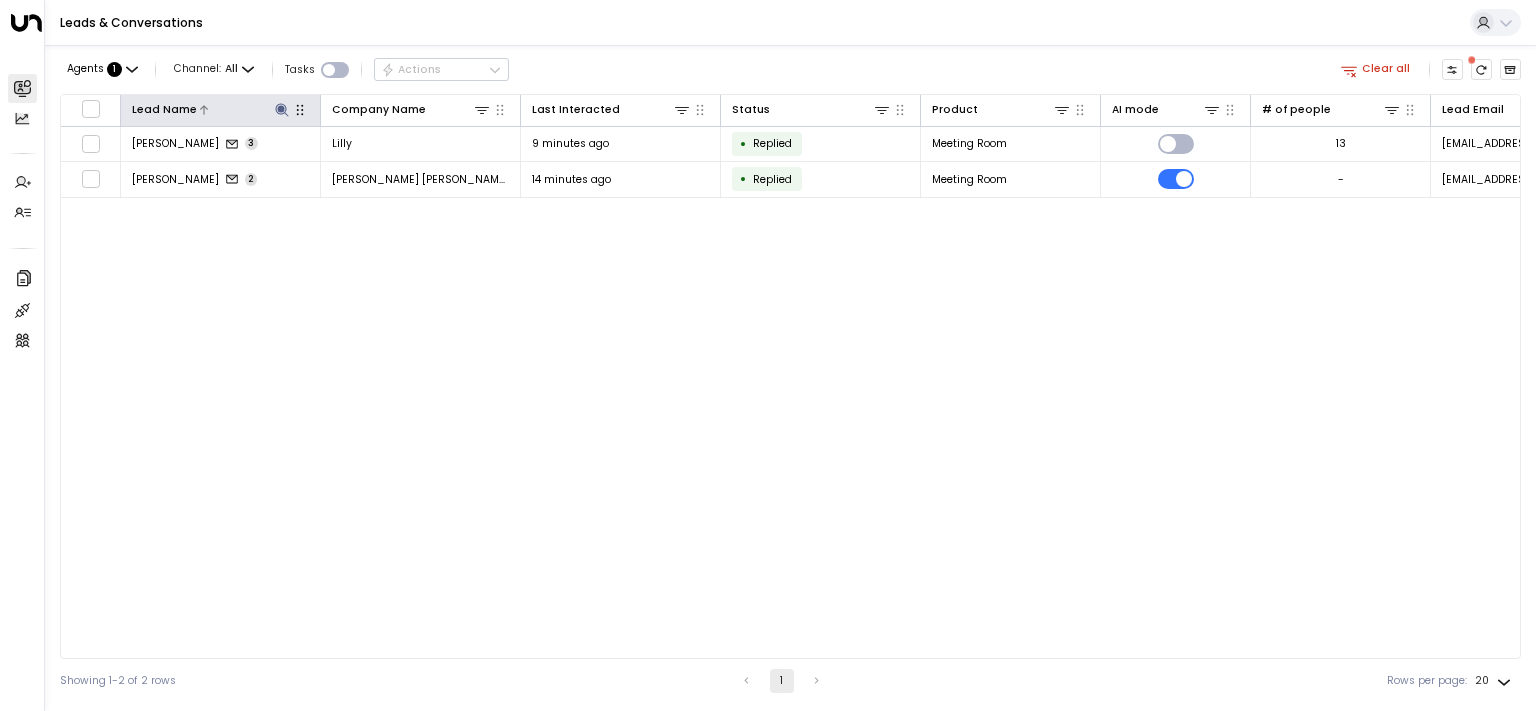 drag, startPoint x: 267, startPoint y: 115, endPoint x: 288, endPoint y: 110, distance: 21.587032 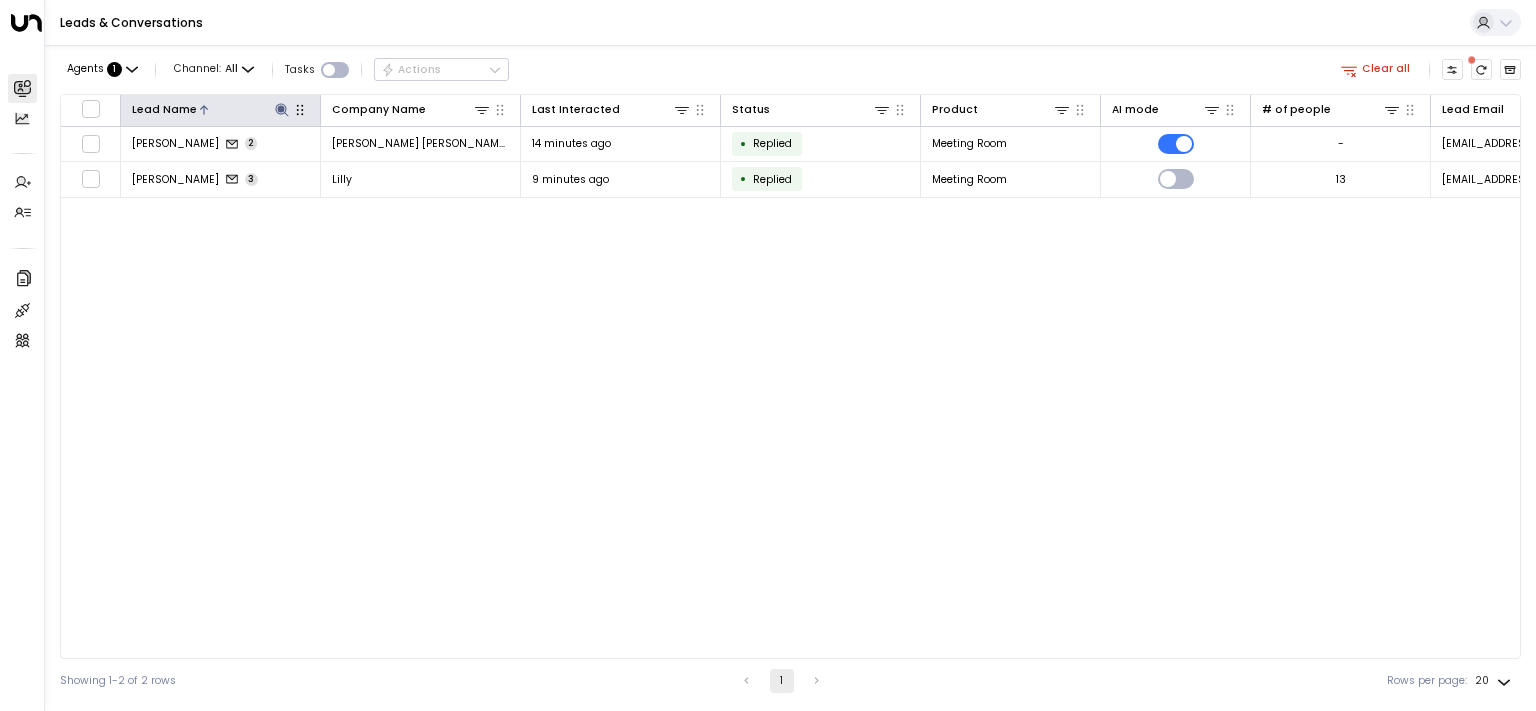 click 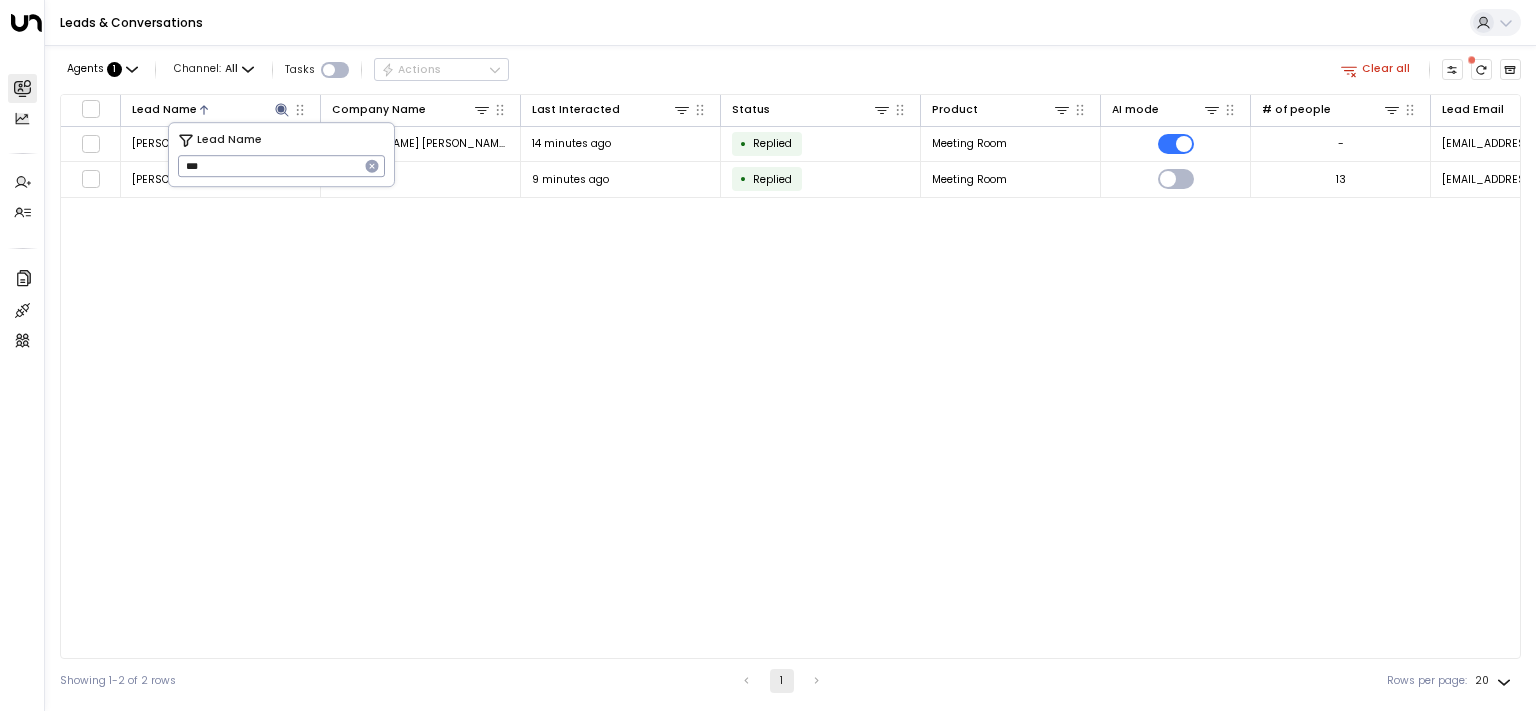 drag, startPoint x: 380, startPoint y: 161, endPoint x: 307, endPoint y: 168, distance: 73.33485 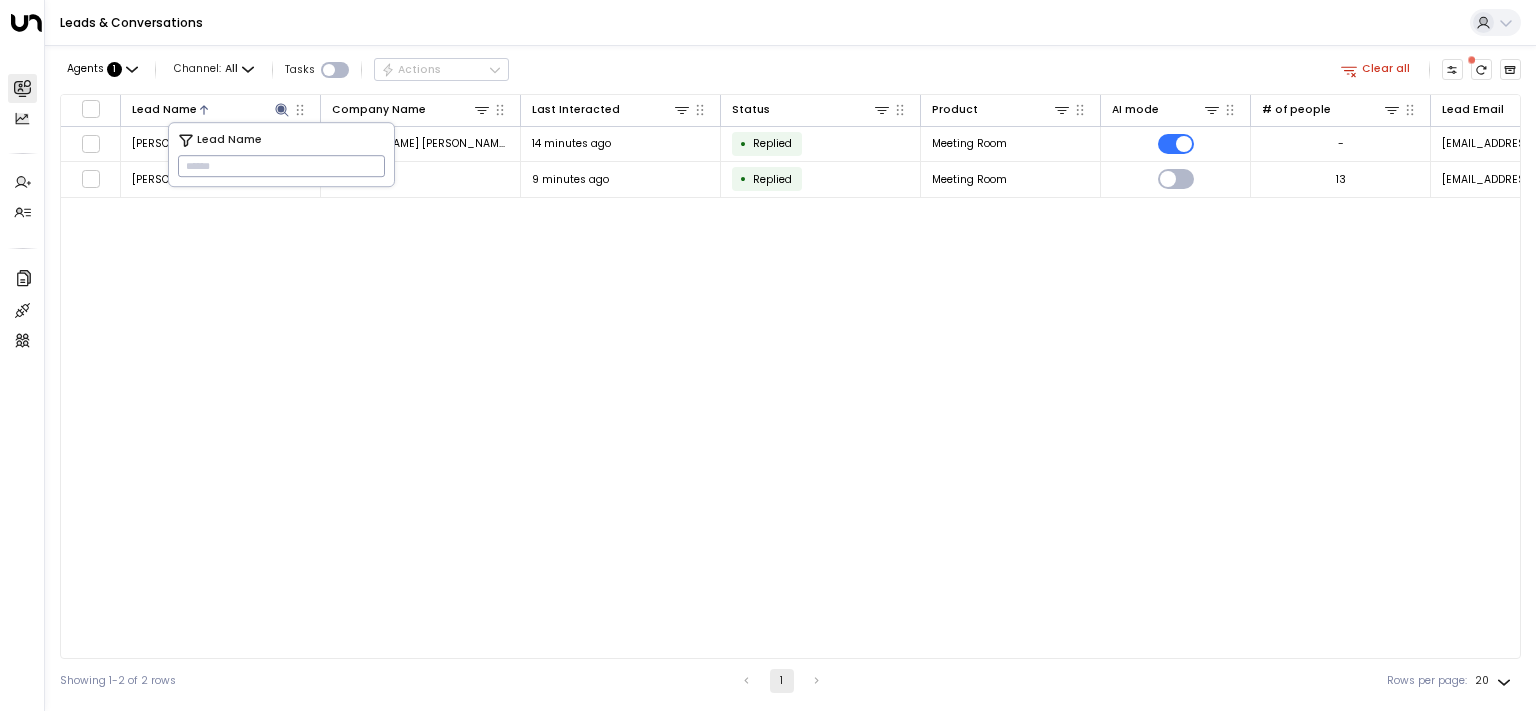 click at bounding box center [281, 166] 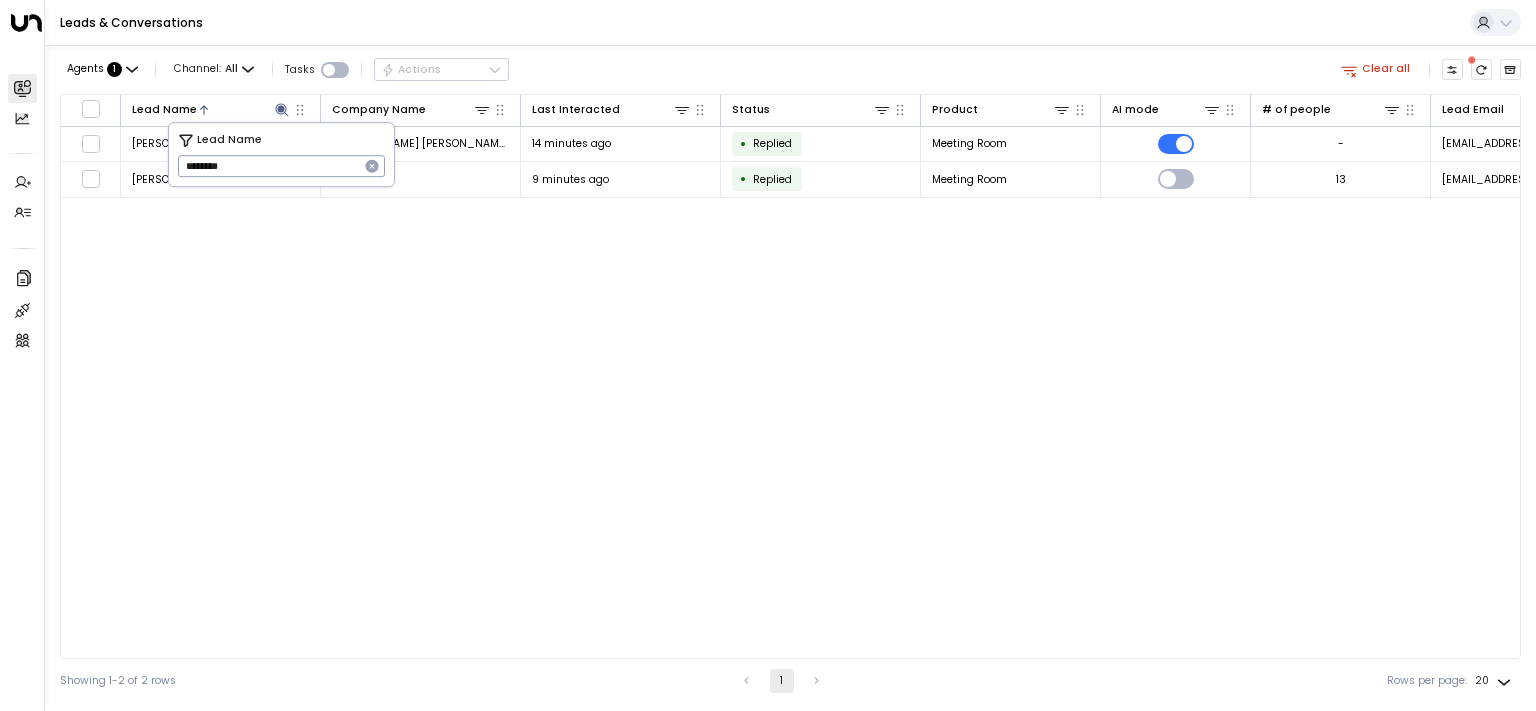 type on "********" 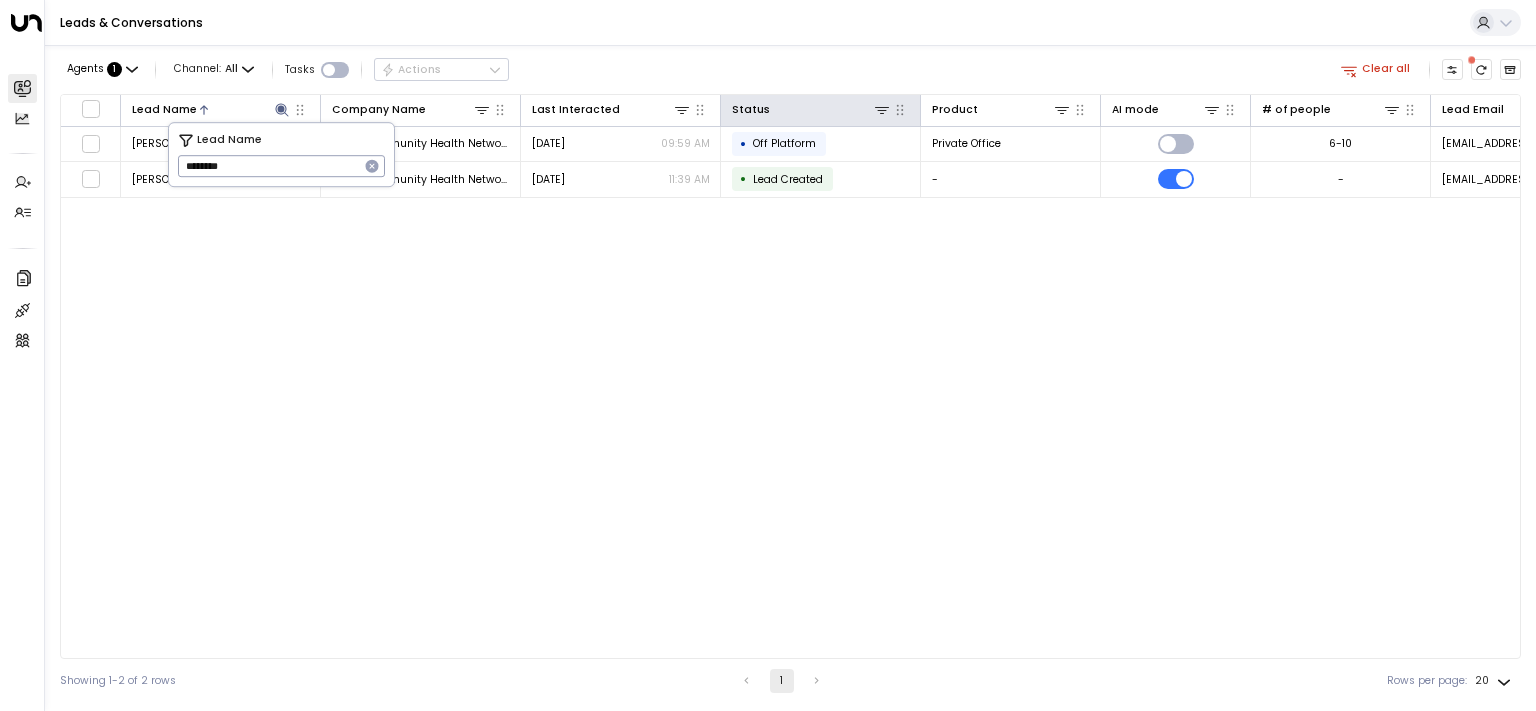 click on "Status" at bounding box center [821, 111] 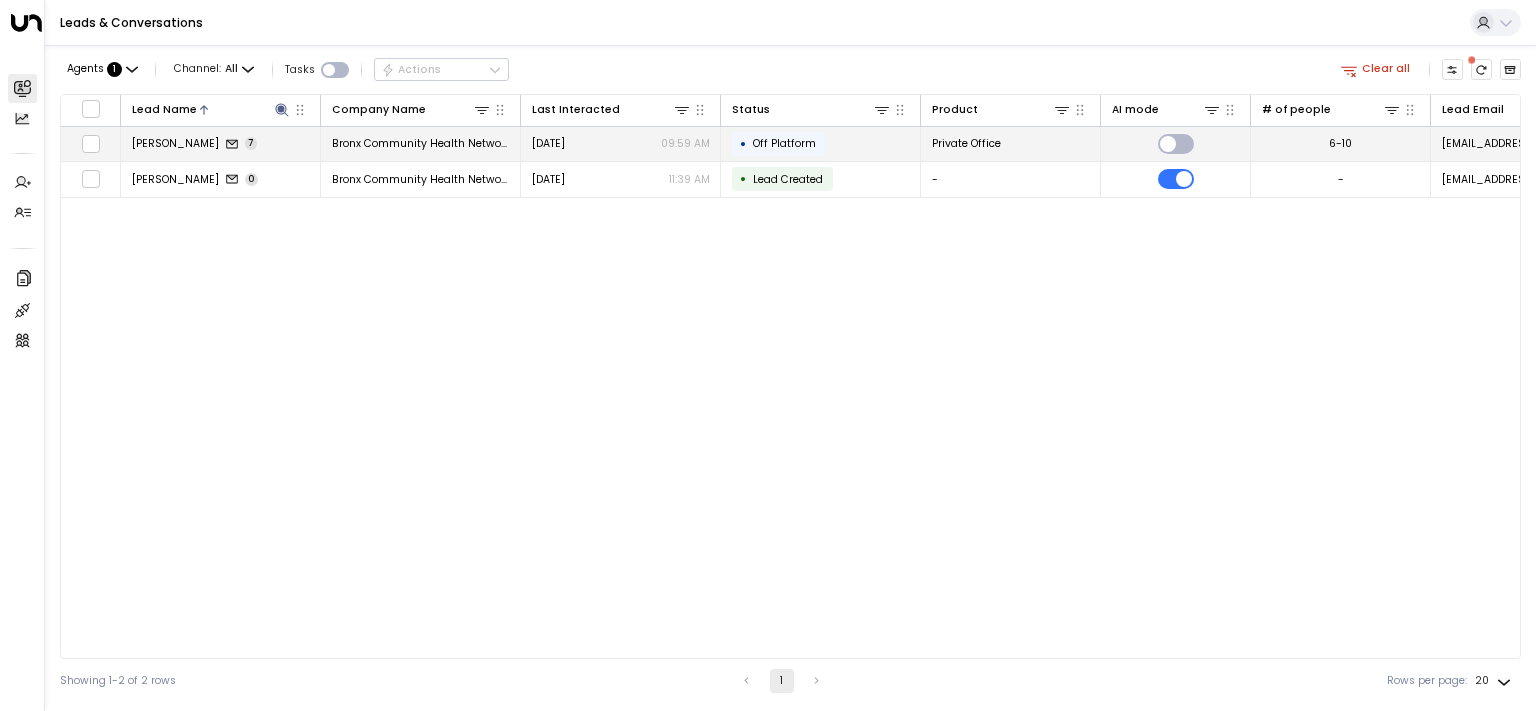 click on "[PERSON_NAME]" at bounding box center [175, 143] 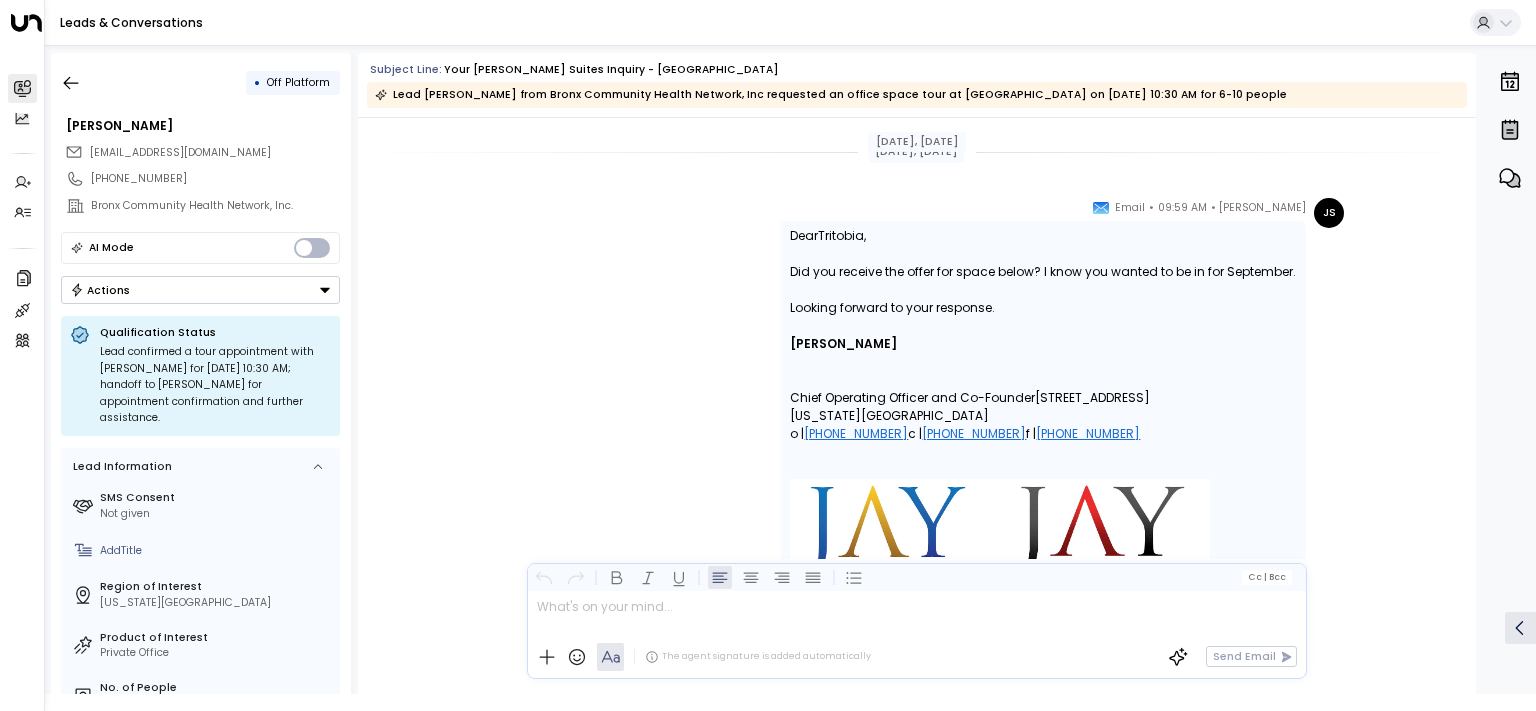 scroll, scrollTop: 5789, scrollLeft: 0, axis: vertical 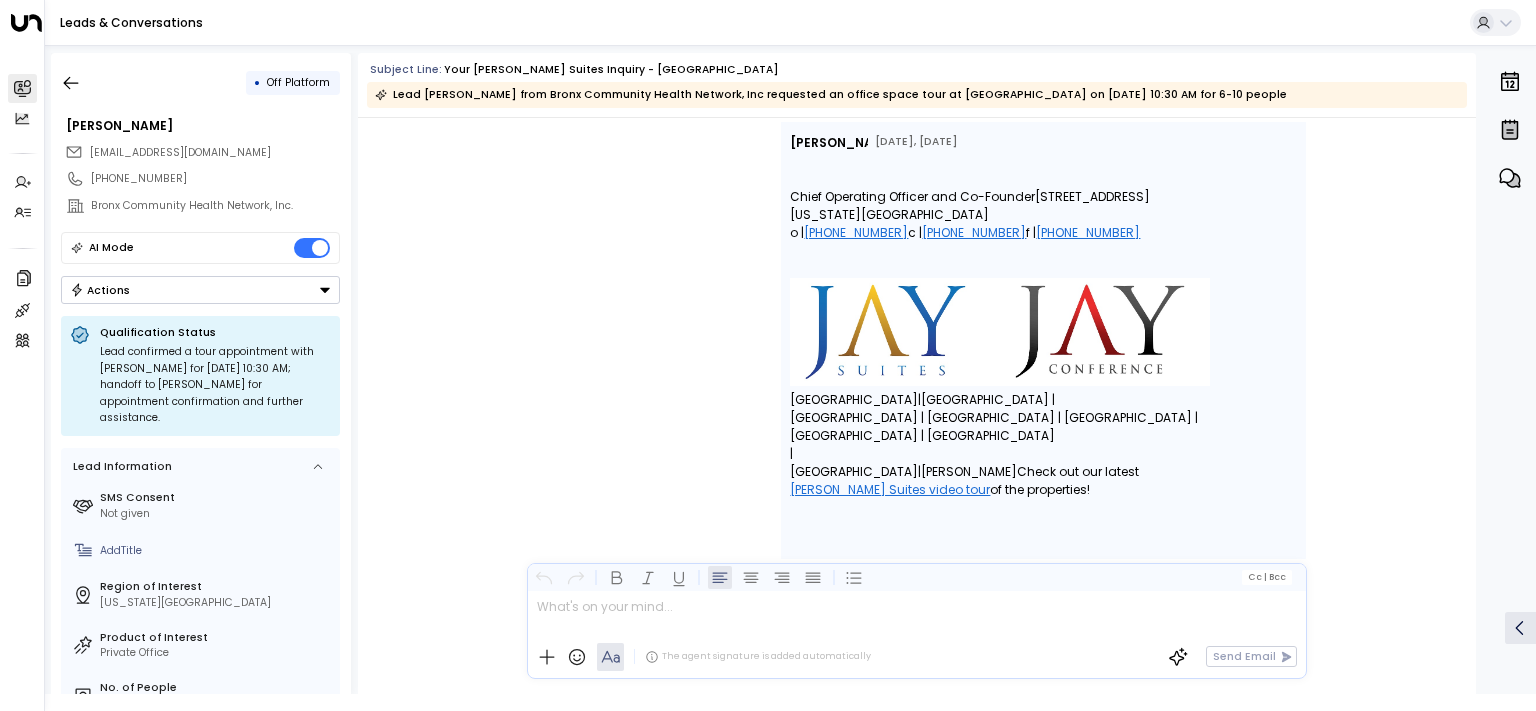 click on "Actions" at bounding box center [200, 290] 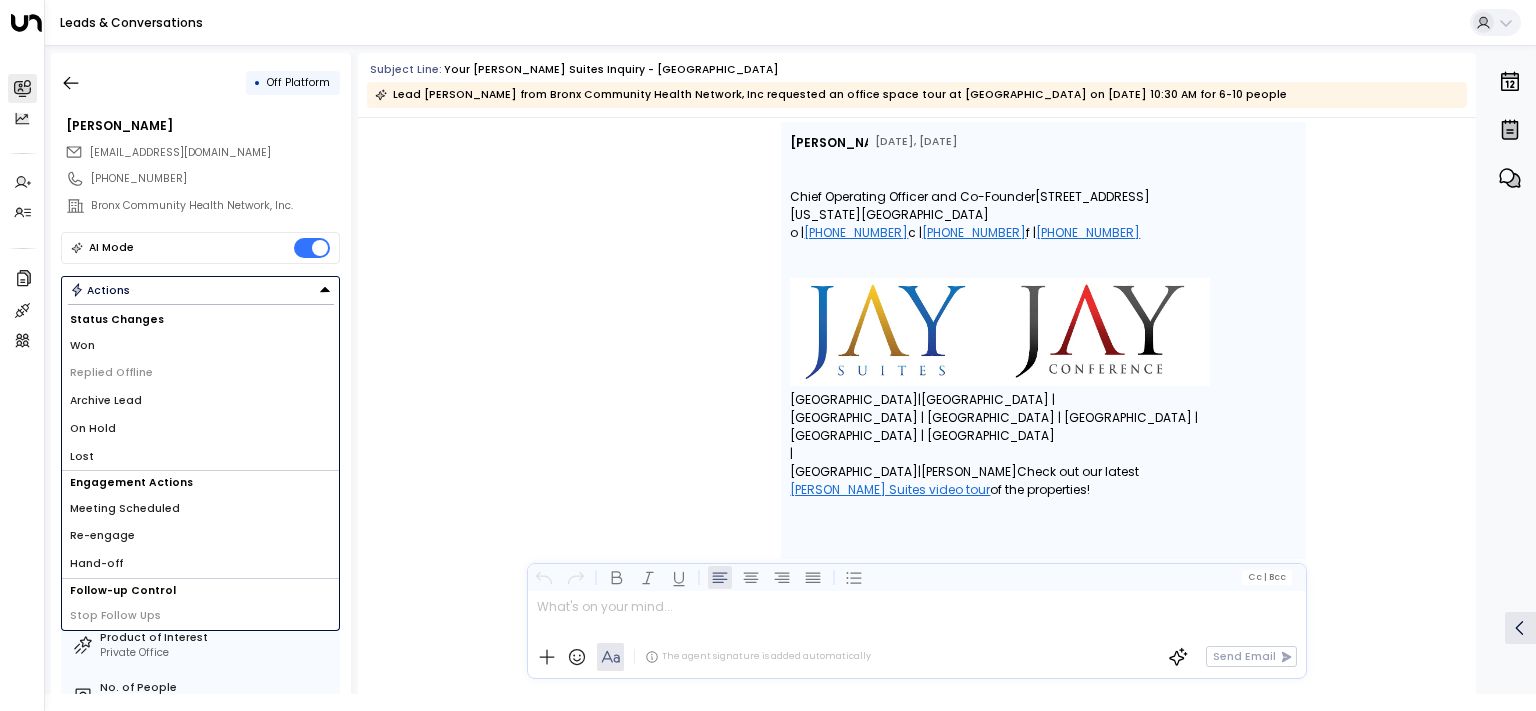click on "Re-engage" at bounding box center [200, 536] 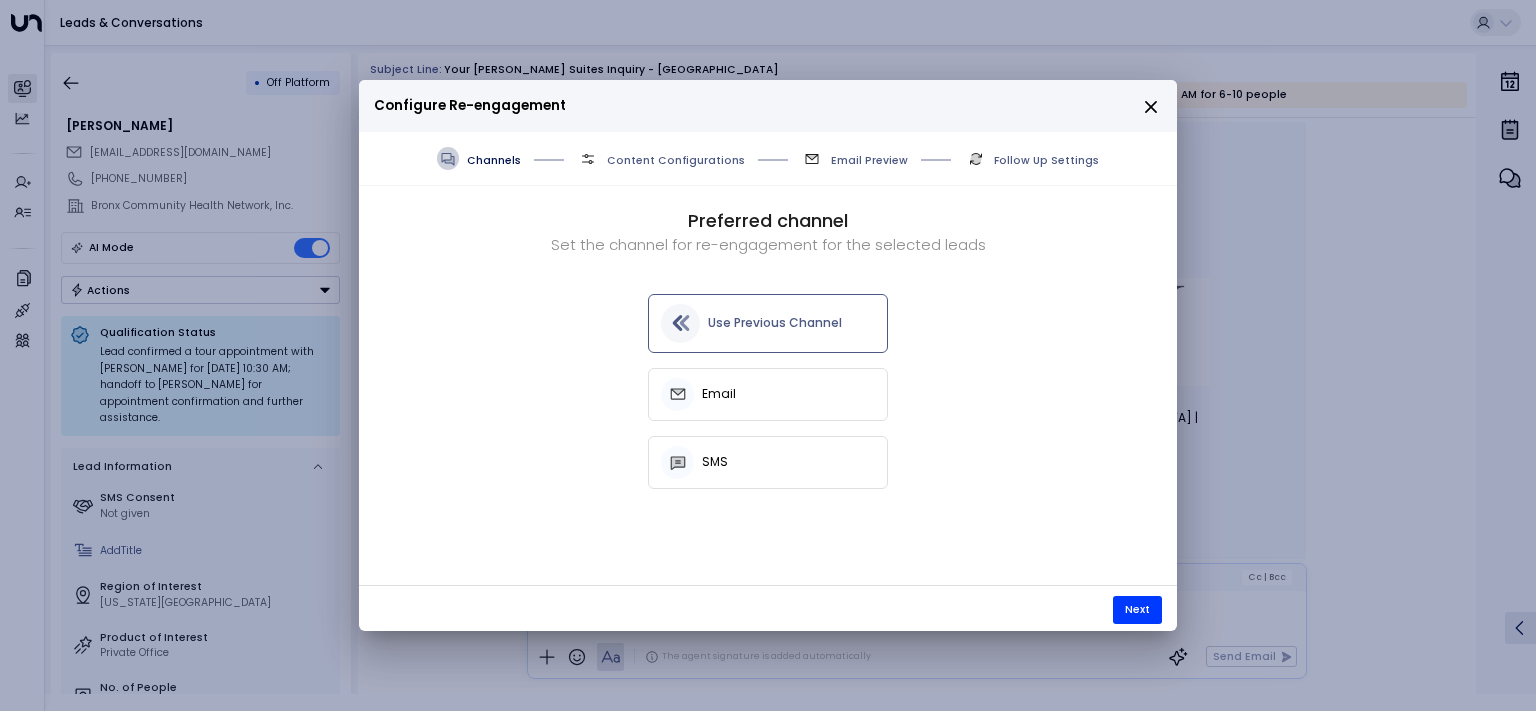 click on "Use Previous Channel" at bounding box center (775, 323) 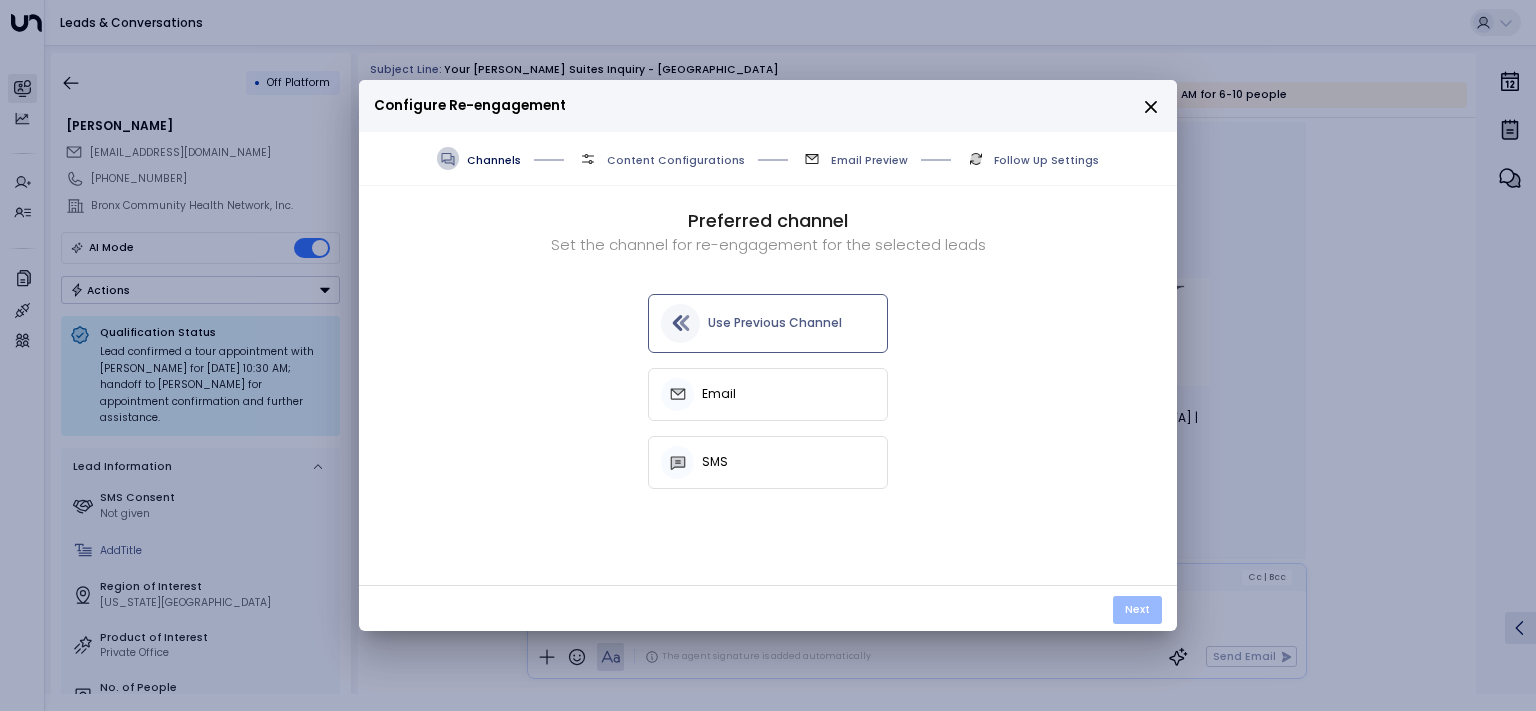 click on "Next" at bounding box center (1137, 610) 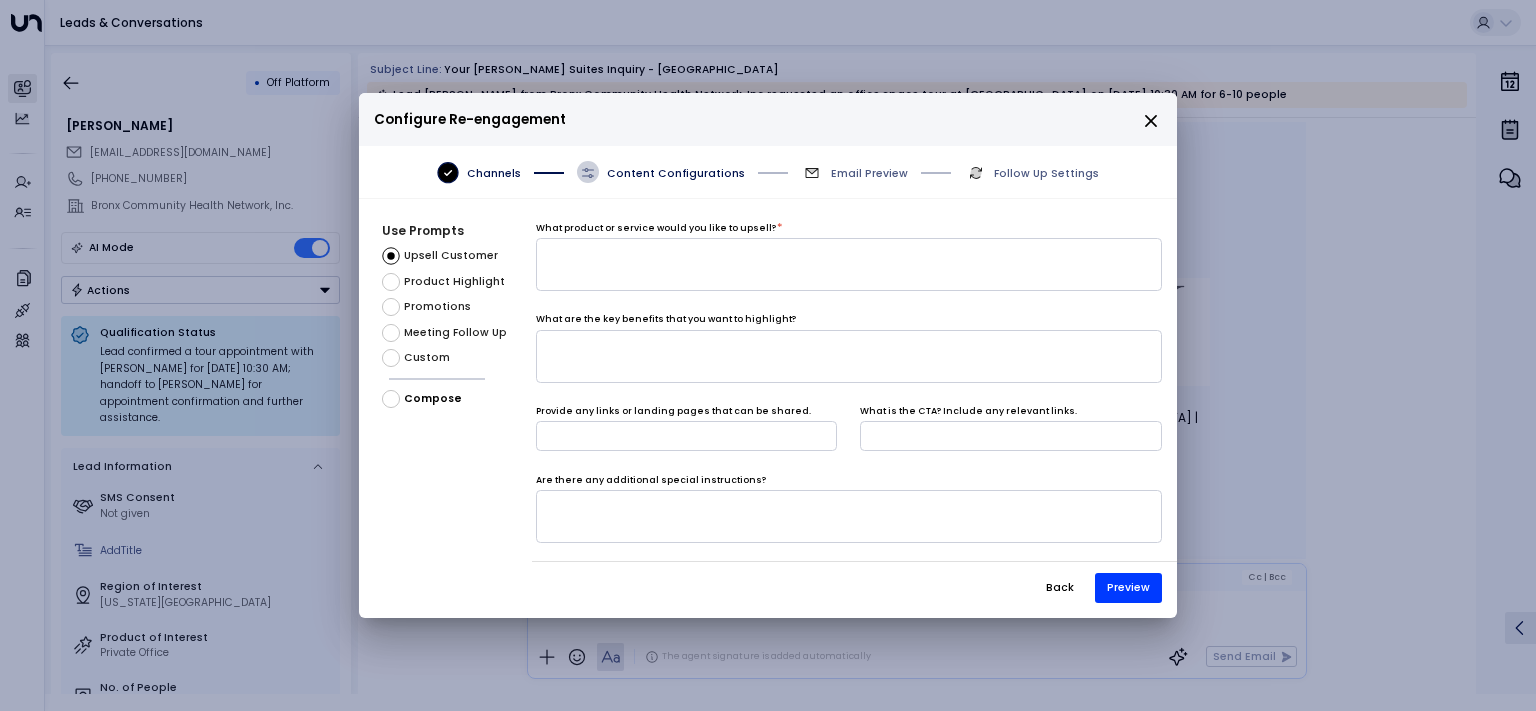 click on "Meeting Follow Up" at bounding box center (455, 333) 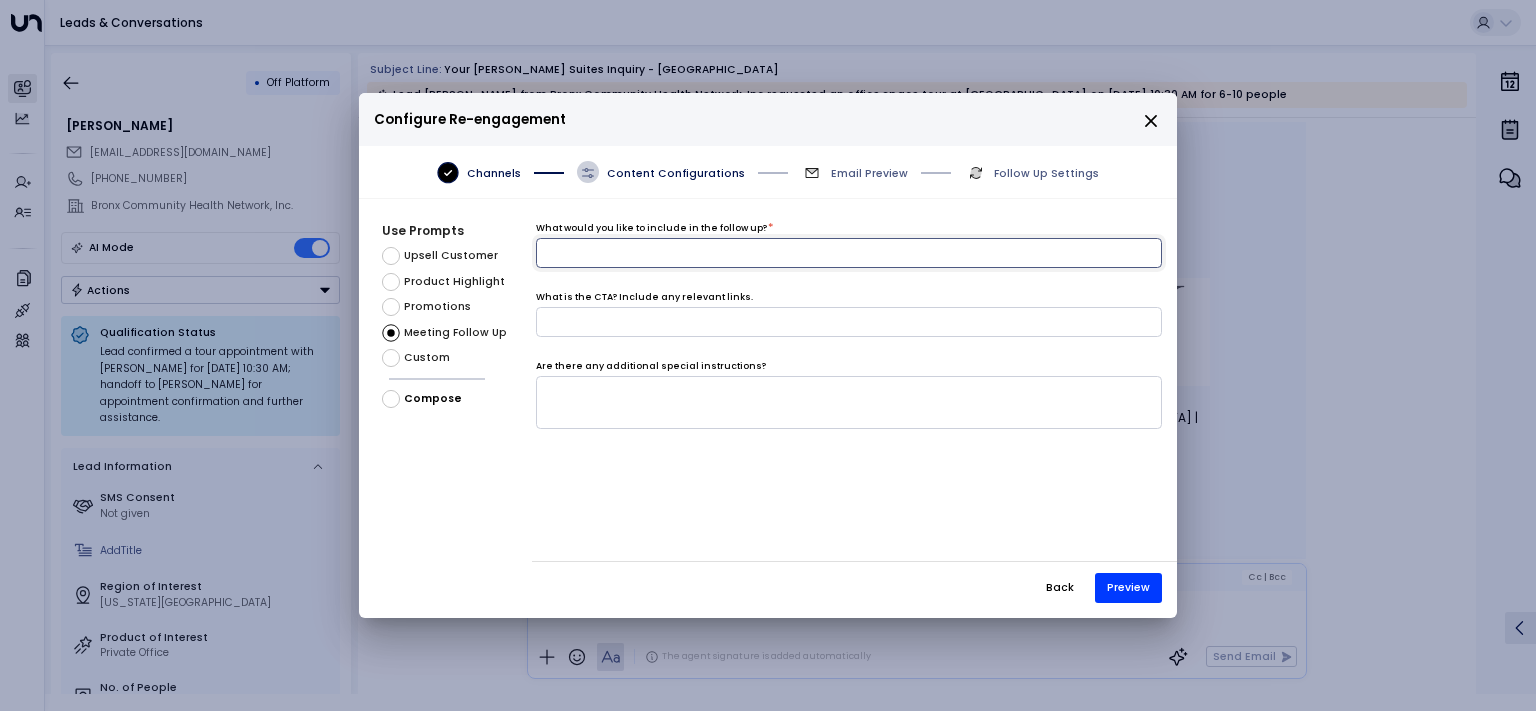 click at bounding box center (849, 253) 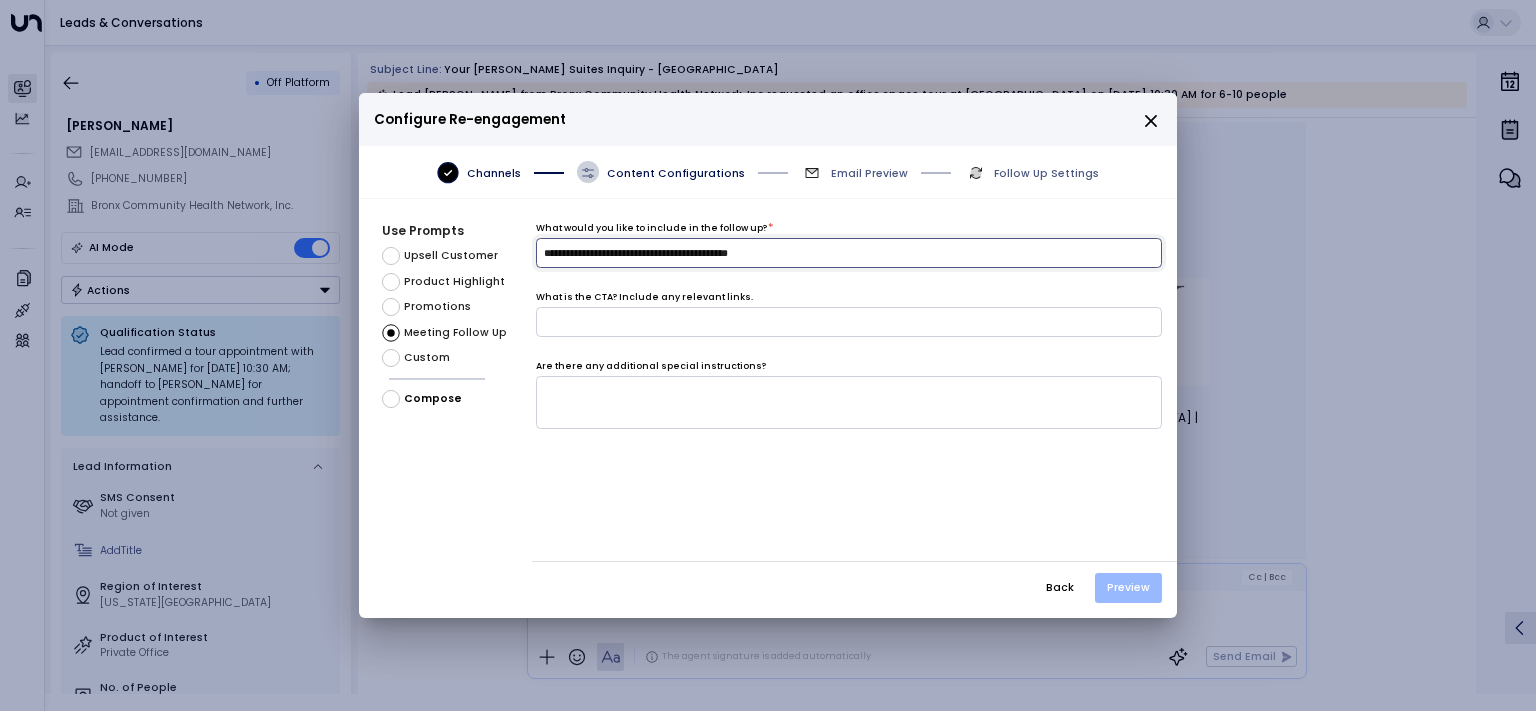 type on "**********" 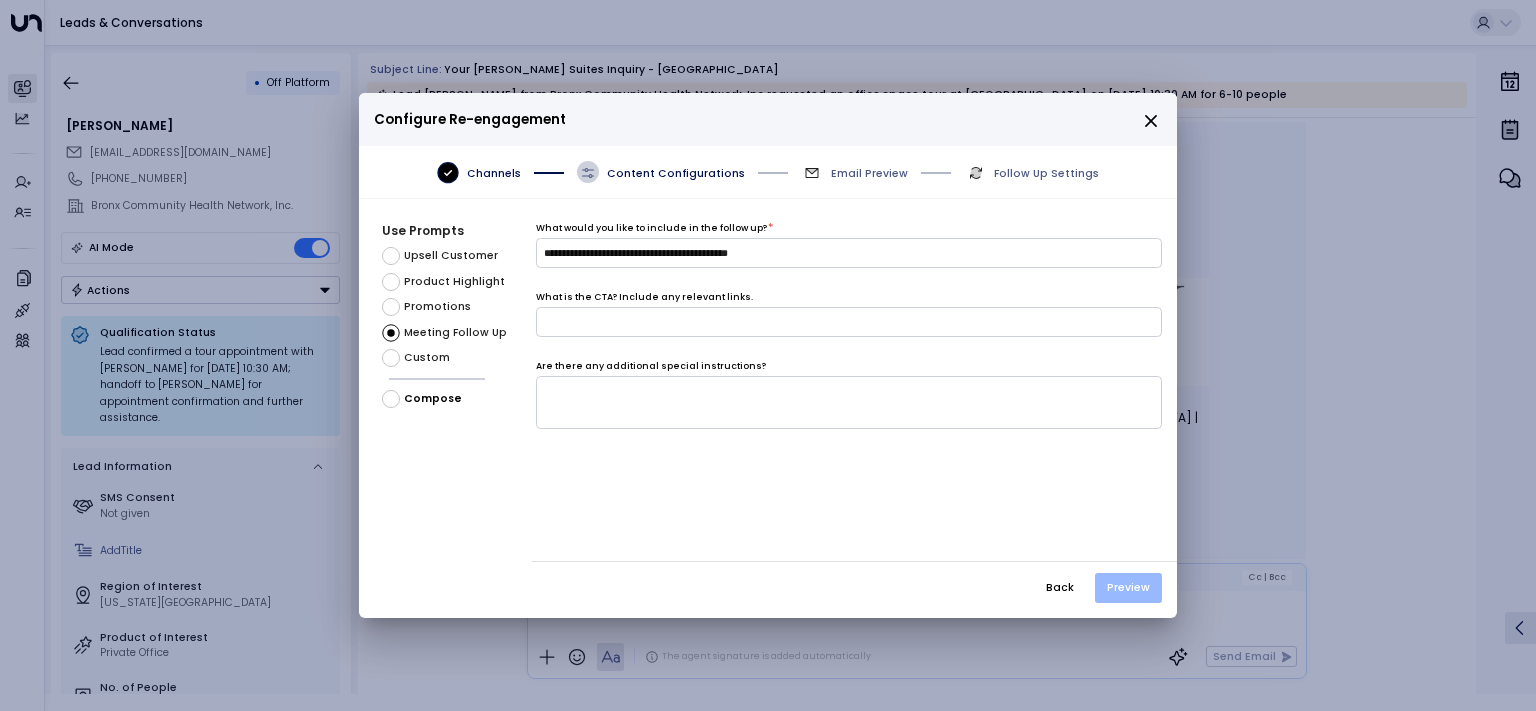 click on "Preview" at bounding box center (1128, 588) 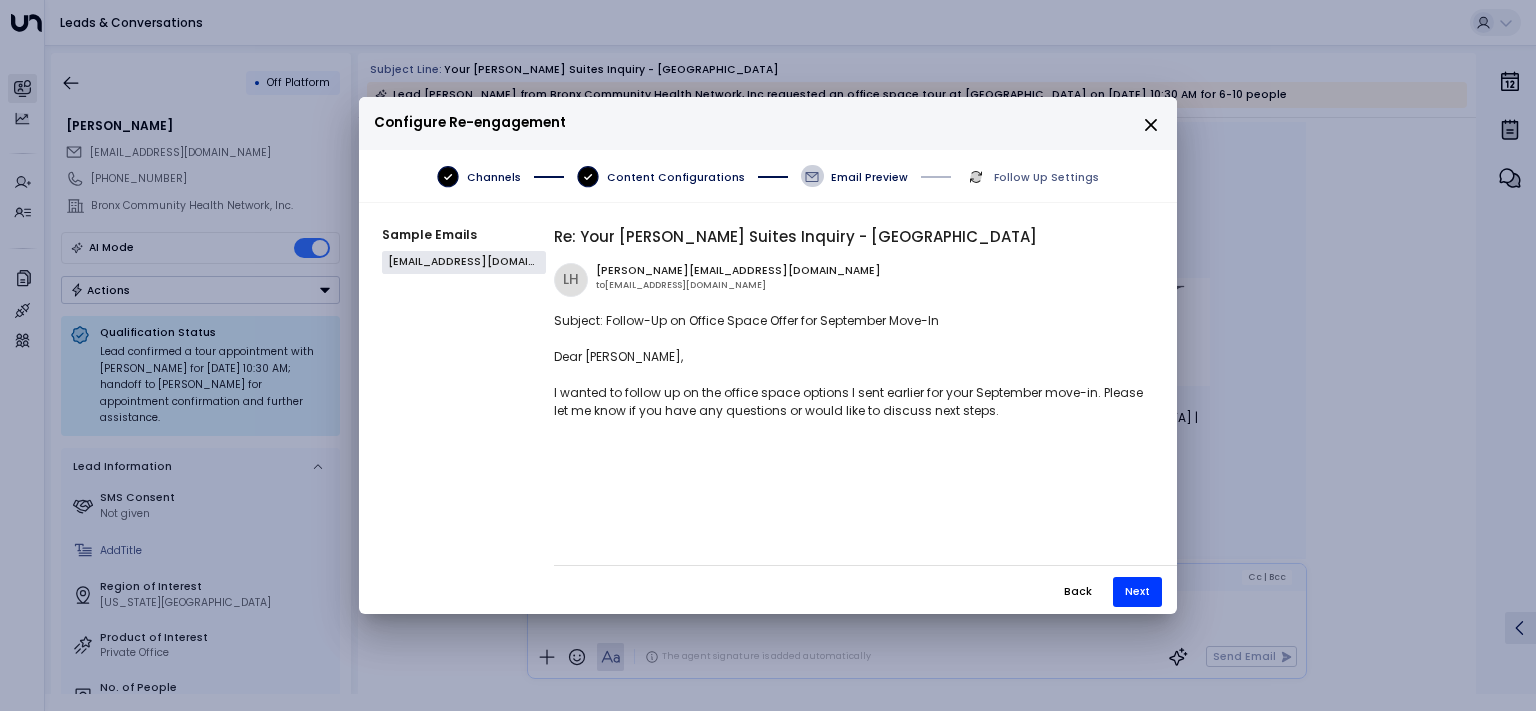 click on "Back" at bounding box center [1078, 592] 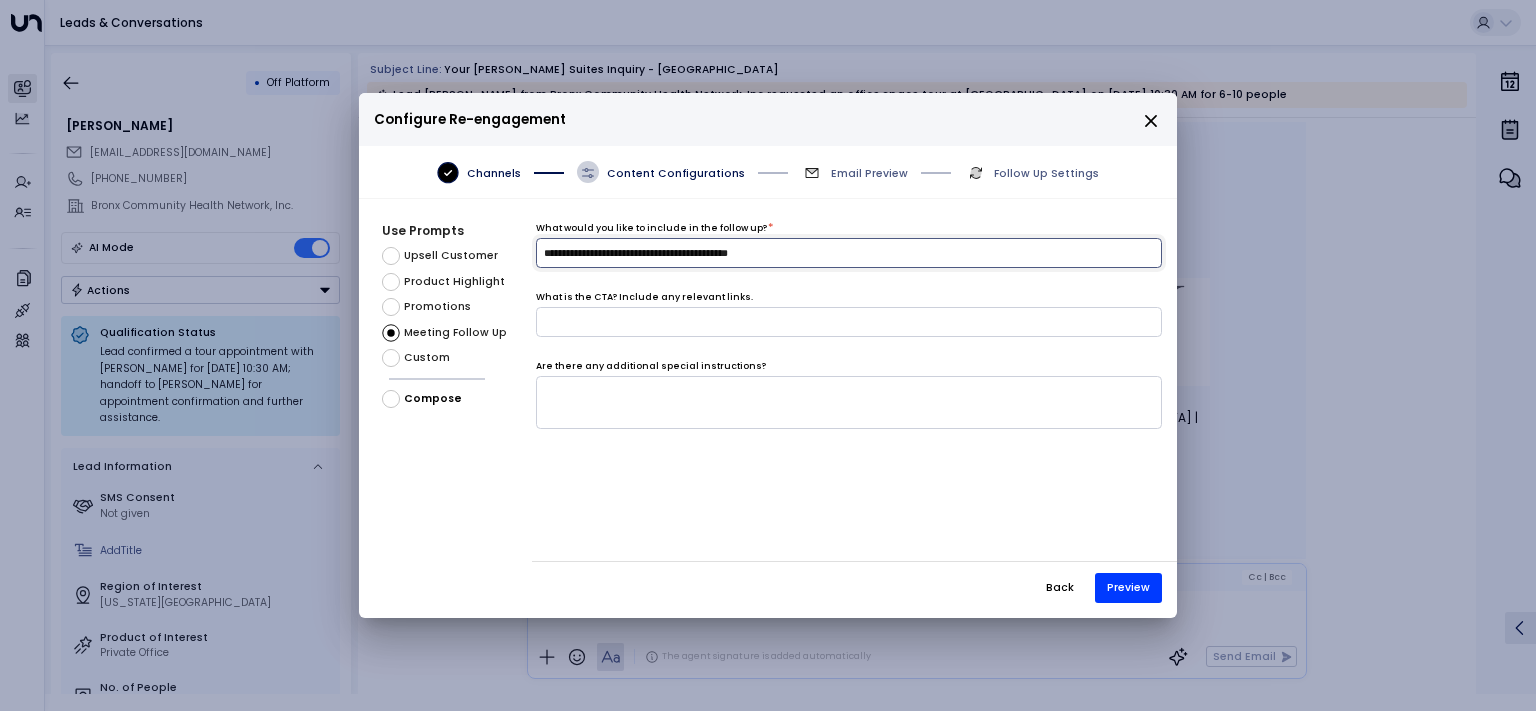 click on "**********" at bounding box center [849, 253] 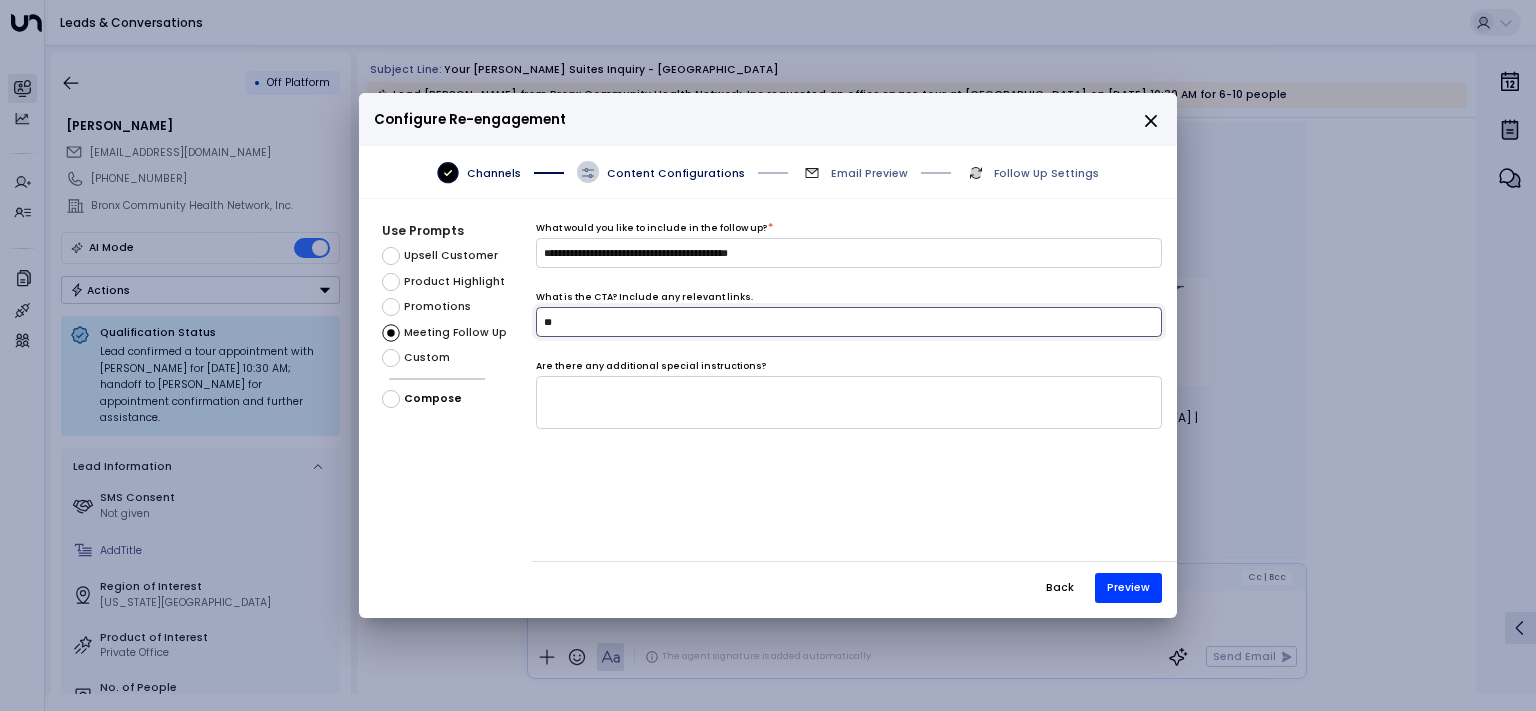 type on "*" 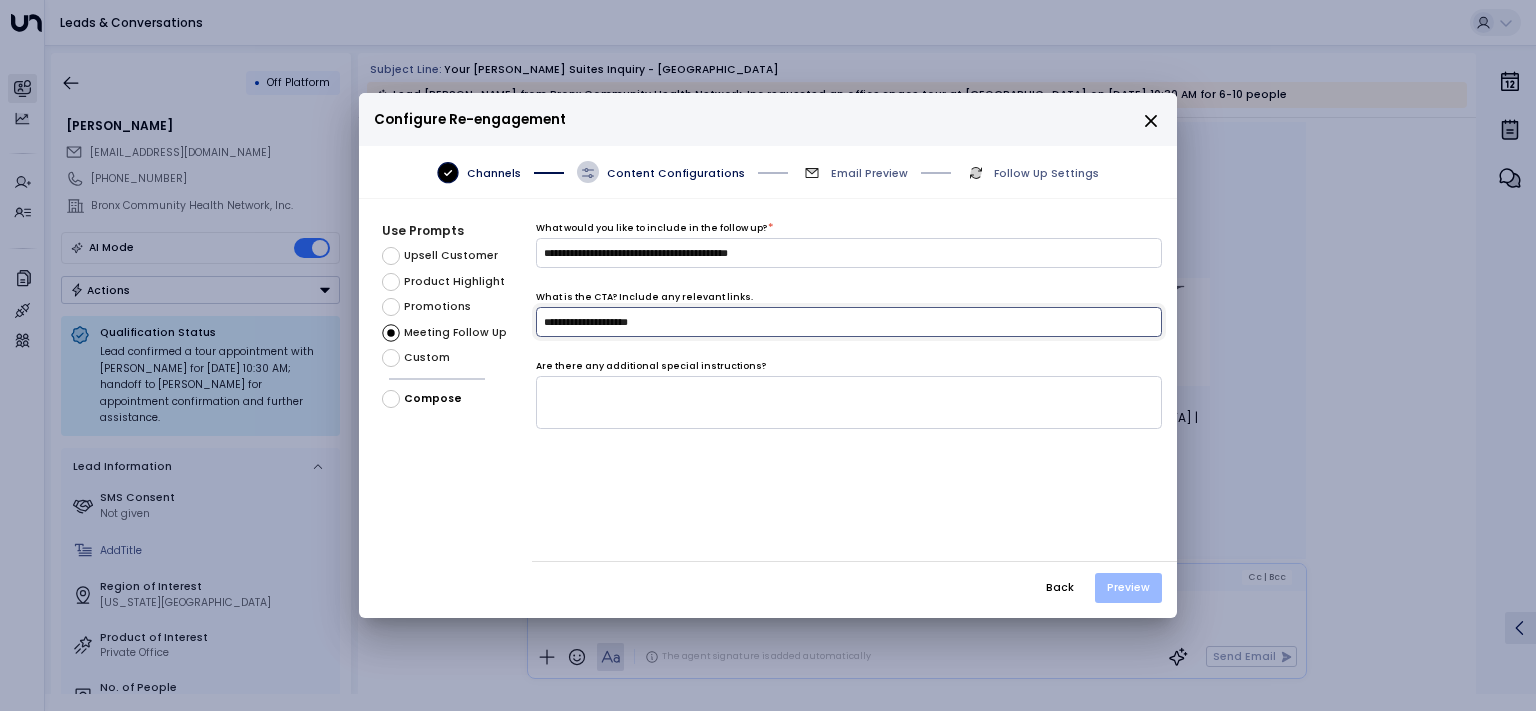 type on "**********" 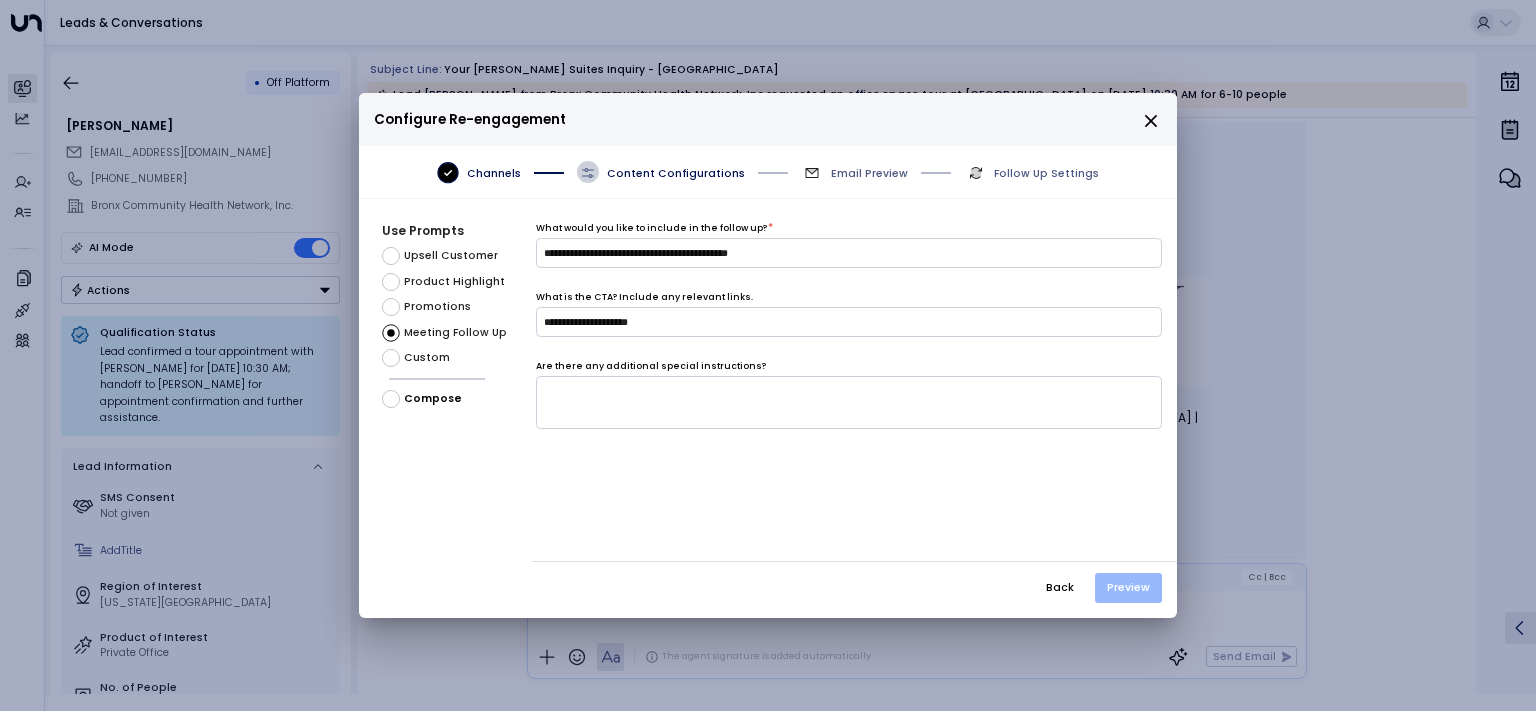 click on "Preview" at bounding box center (1128, 588) 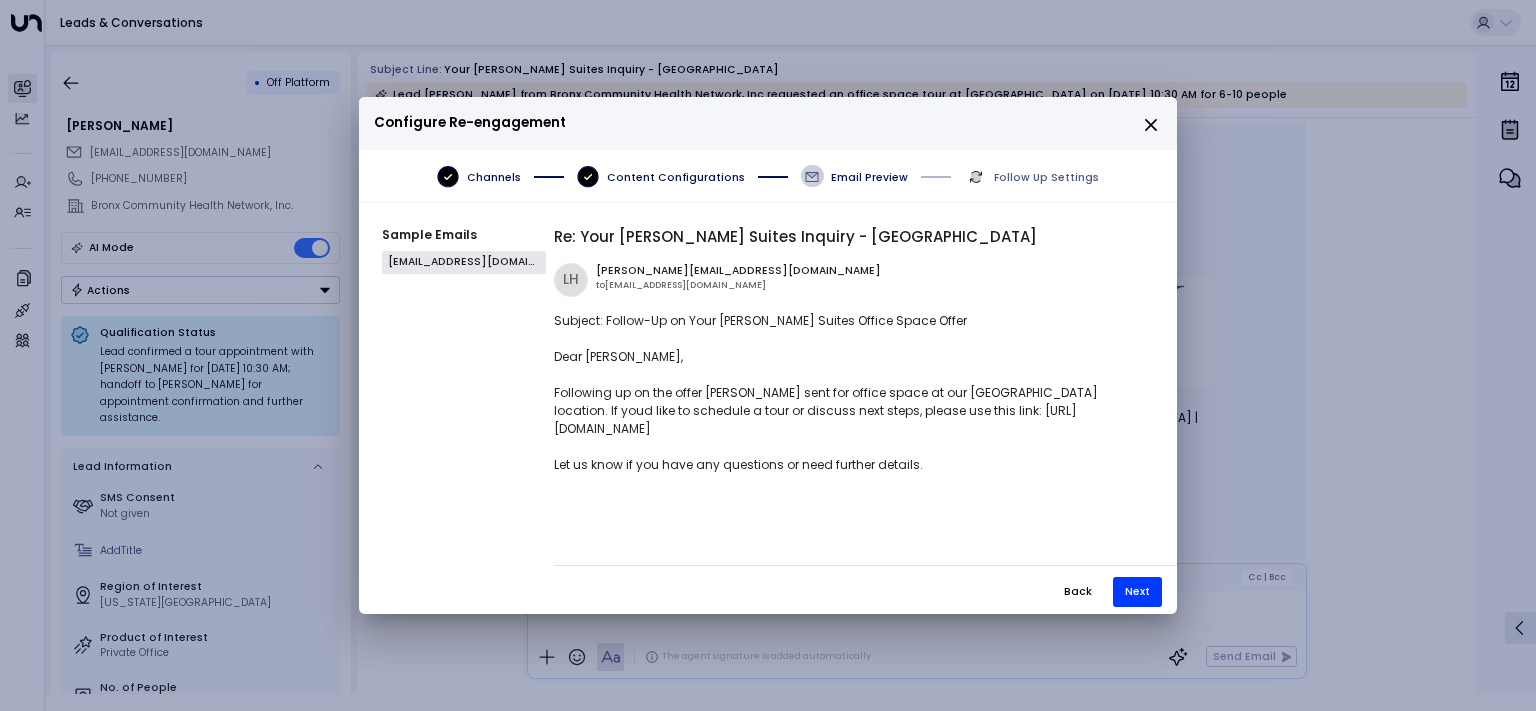 drag, startPoint x: 1016, startPoint y: 422, endPoint x: 902, endPoint y: 410, distance: 114.62984 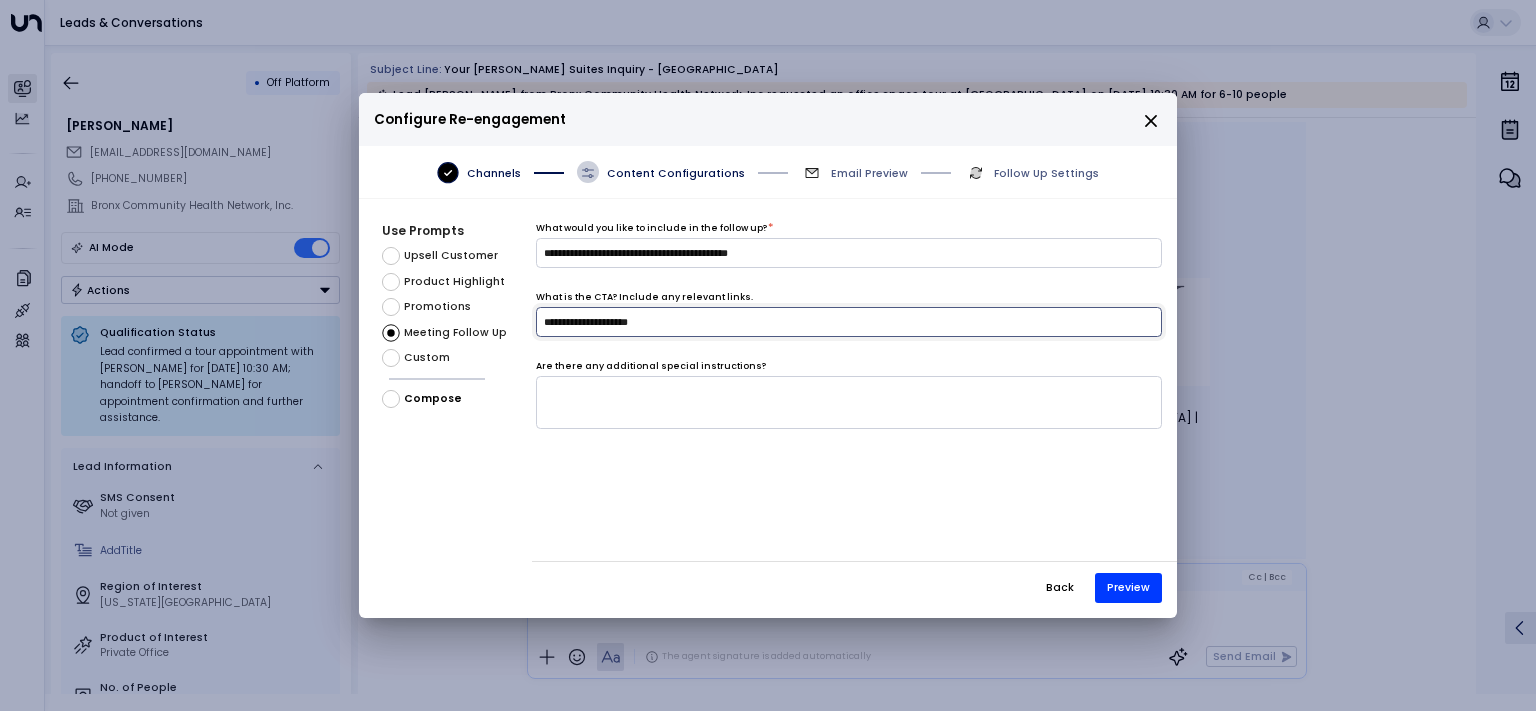 click on "**********" at bounding box center [849, 322] 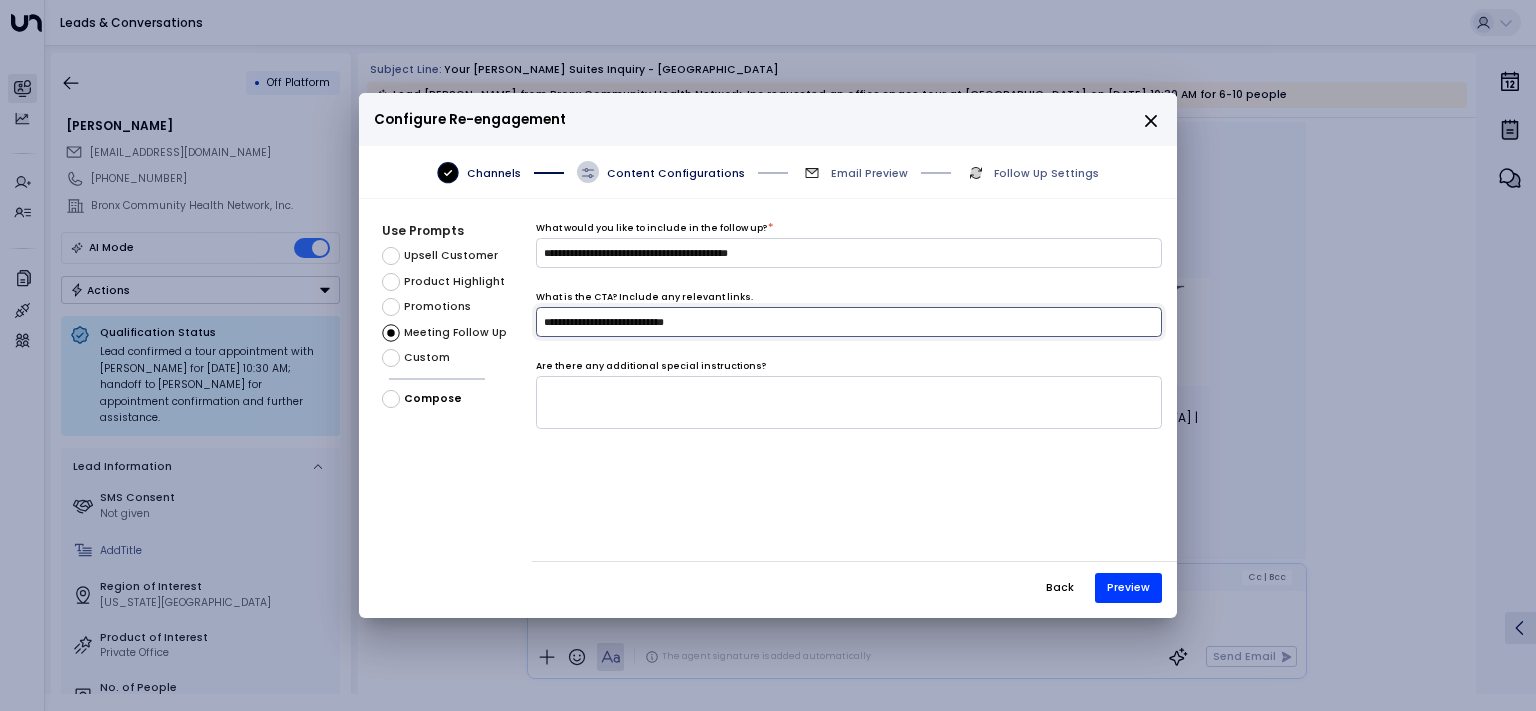 click on "**********" at bounding box center [849, 322] 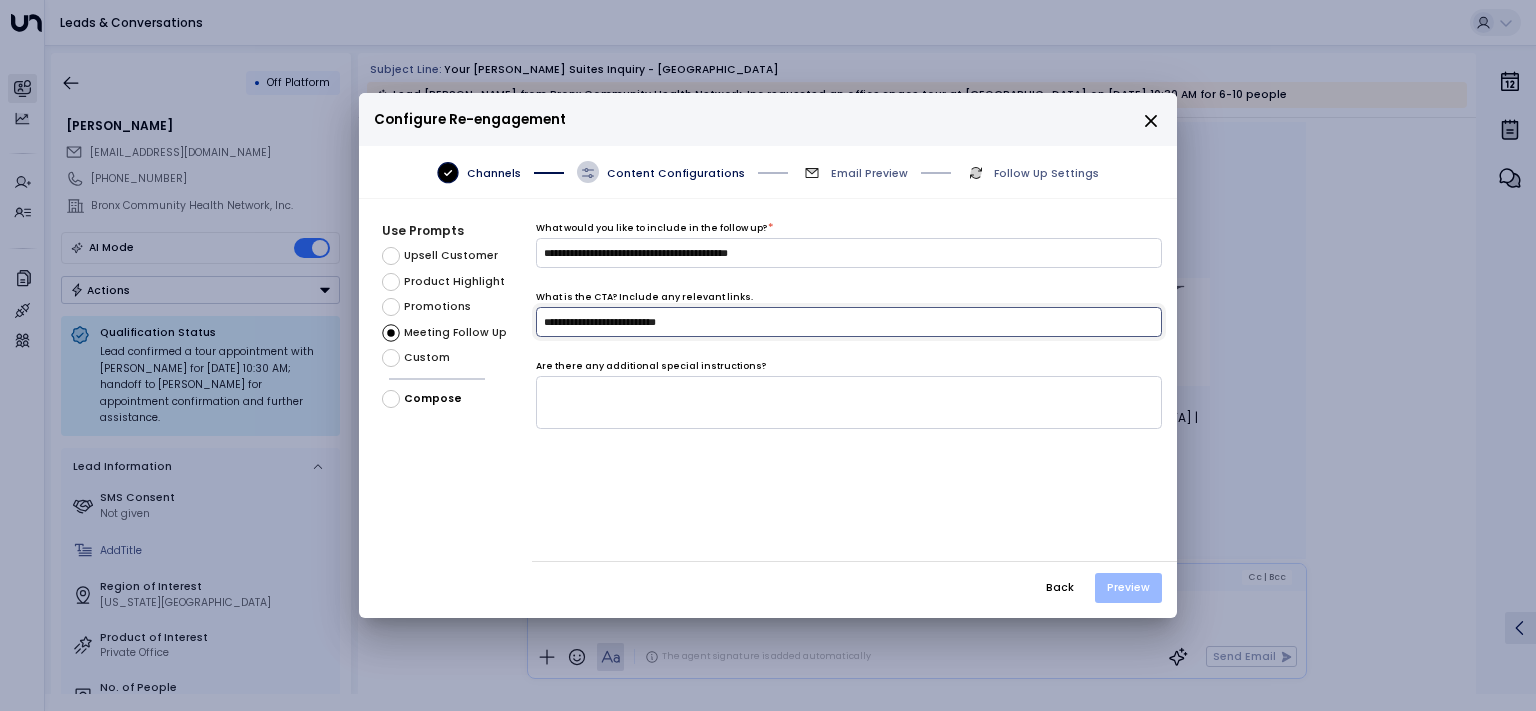 type on "**********" 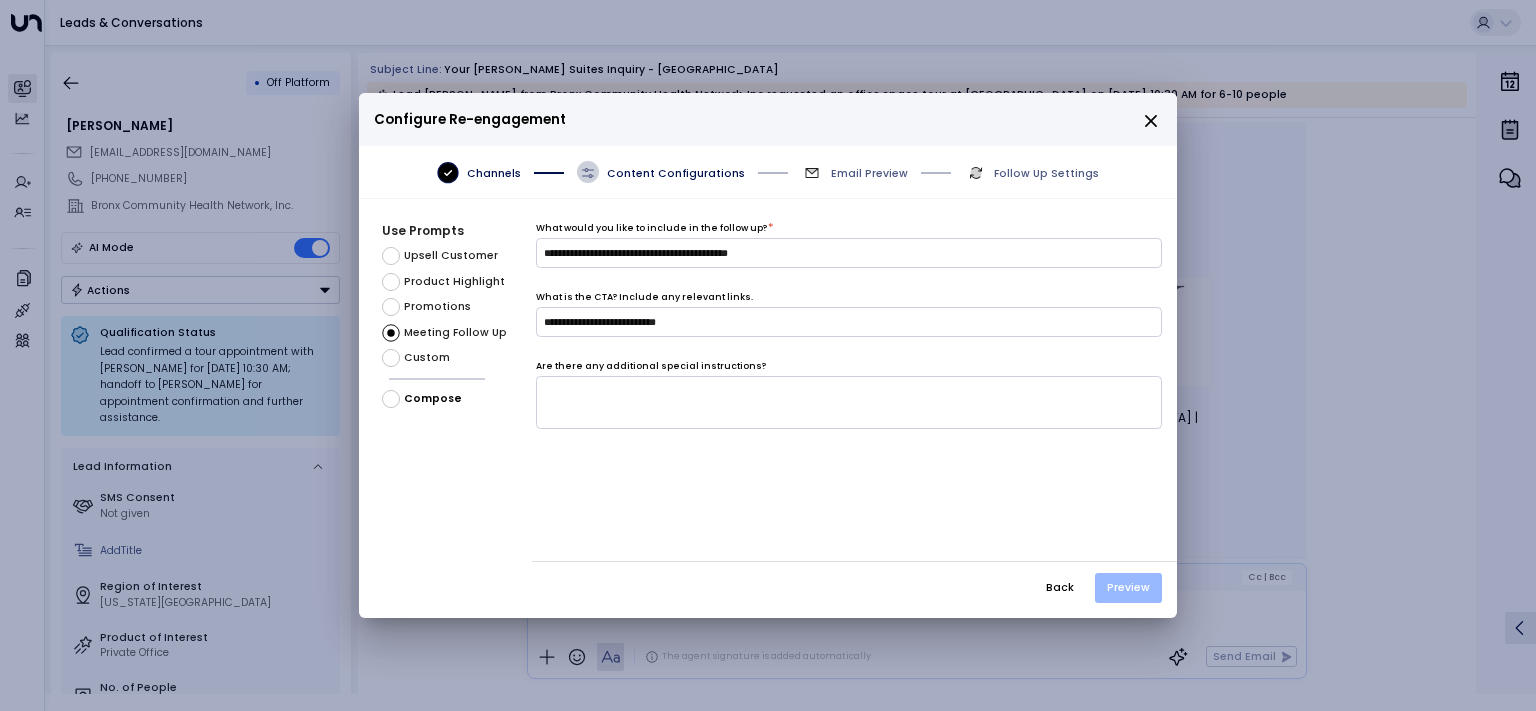 click on "Preview" at bounding box center [1128, 588] 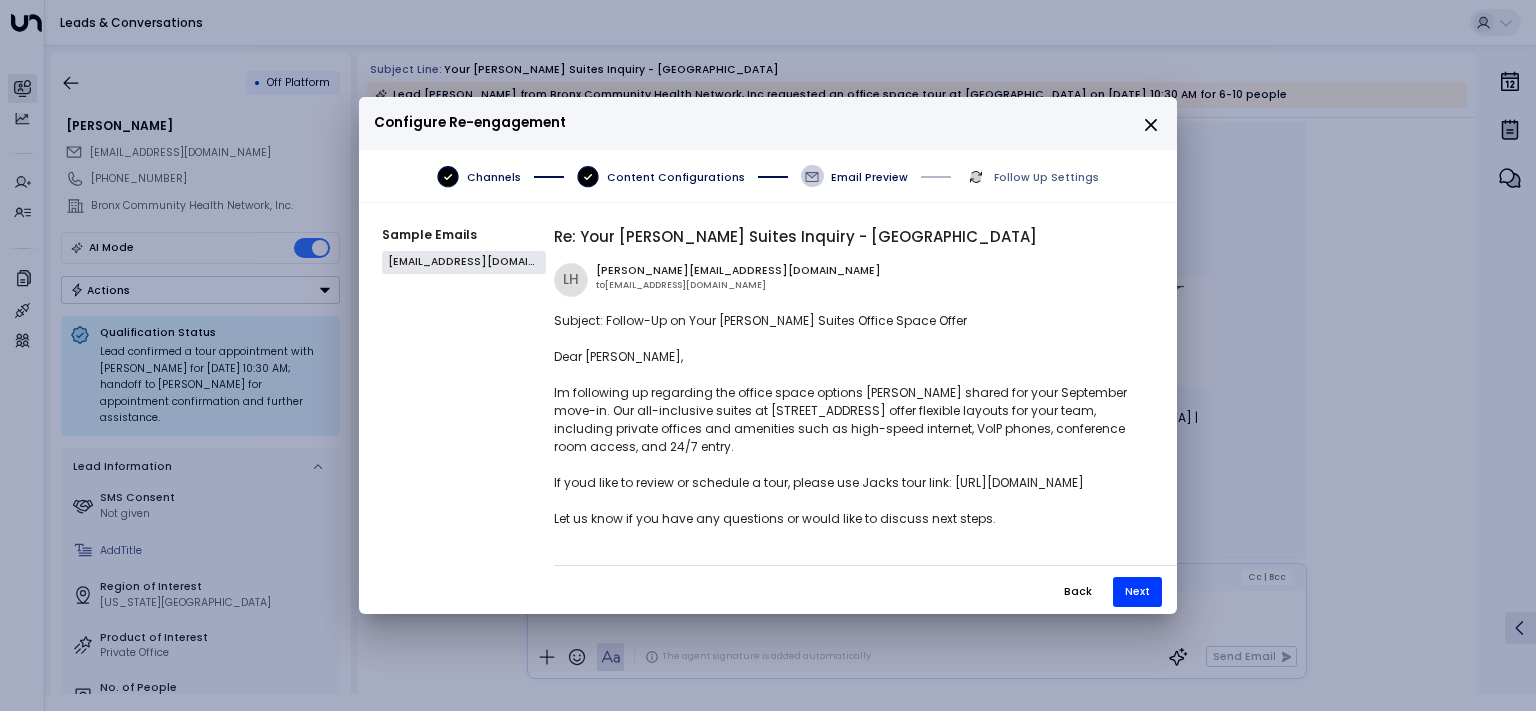 click on "Back" at bounding box center (1078, 592) 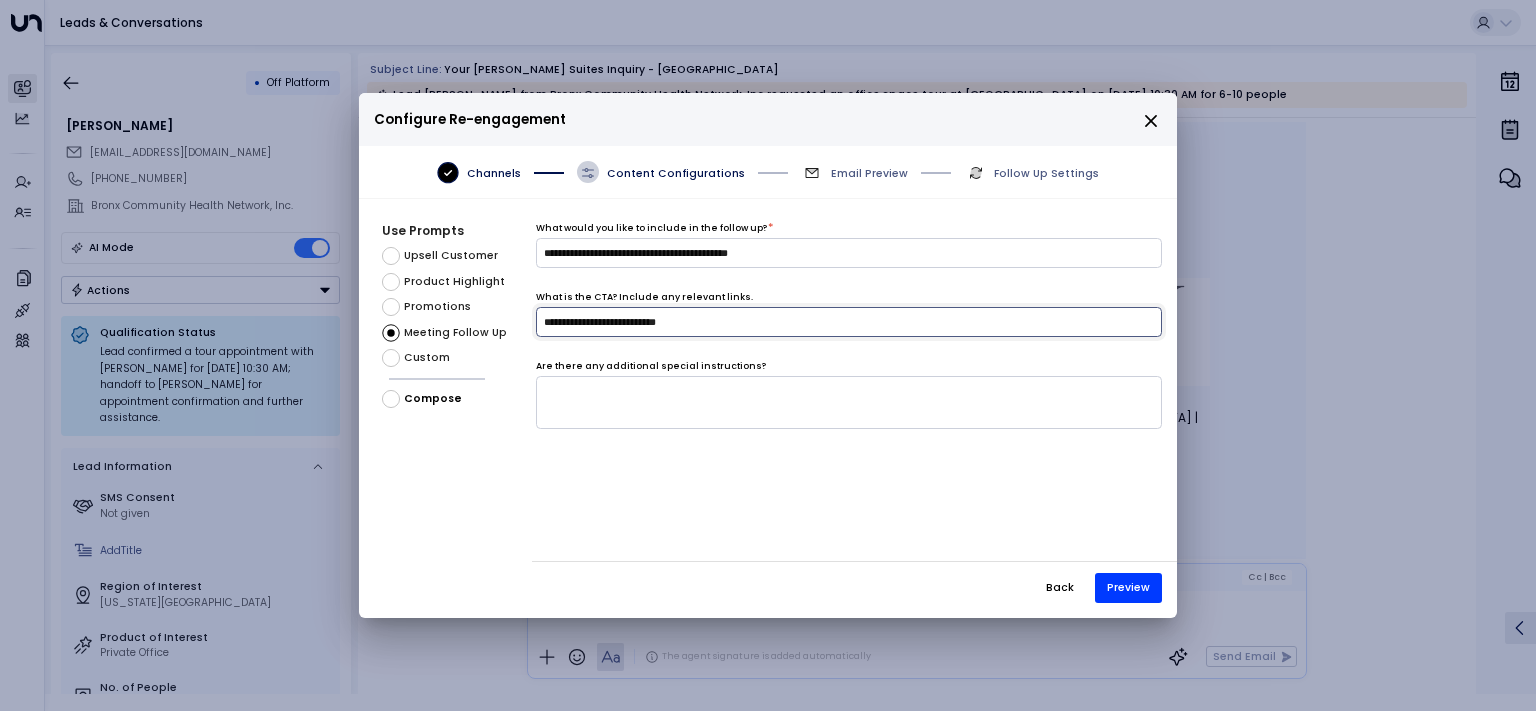 click on "**********" at bounding box center [849, 322] 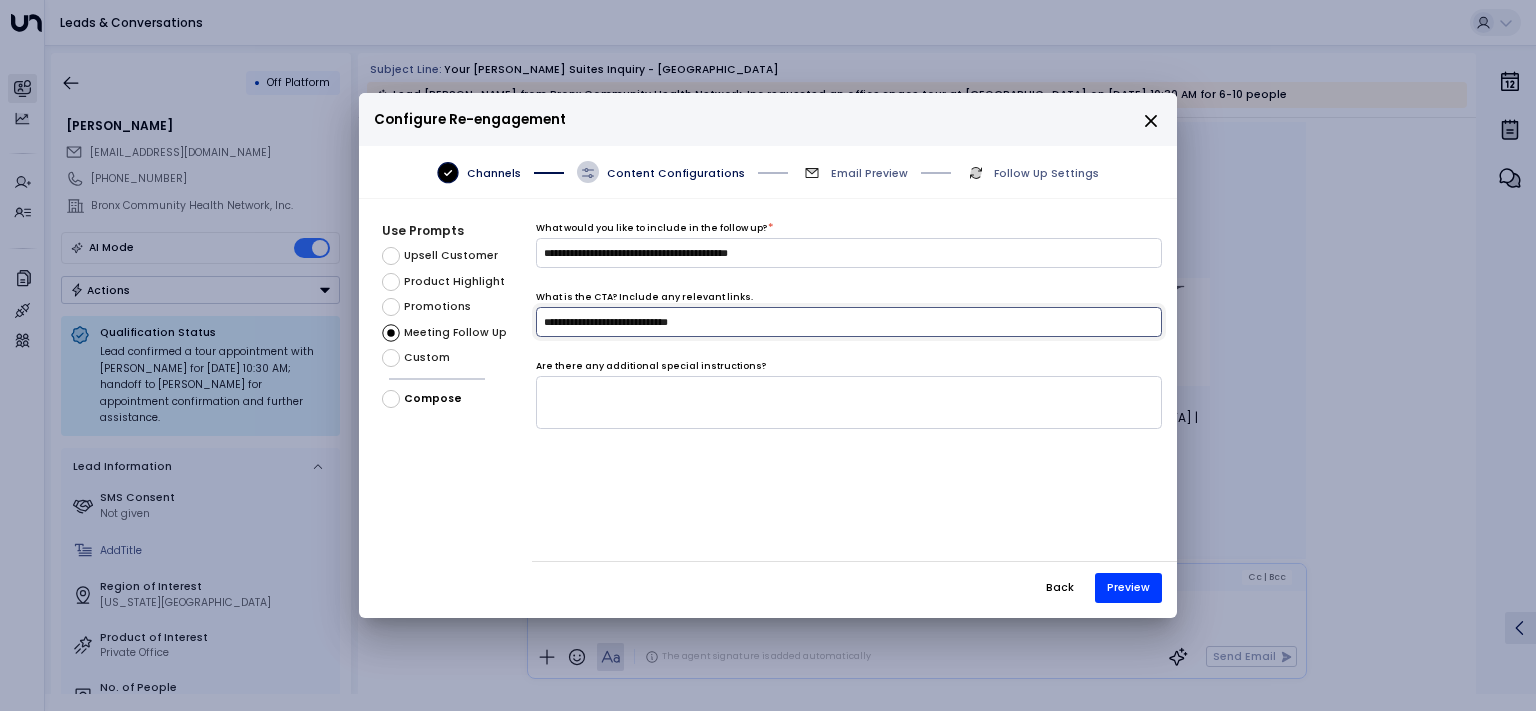 paste on "**********" 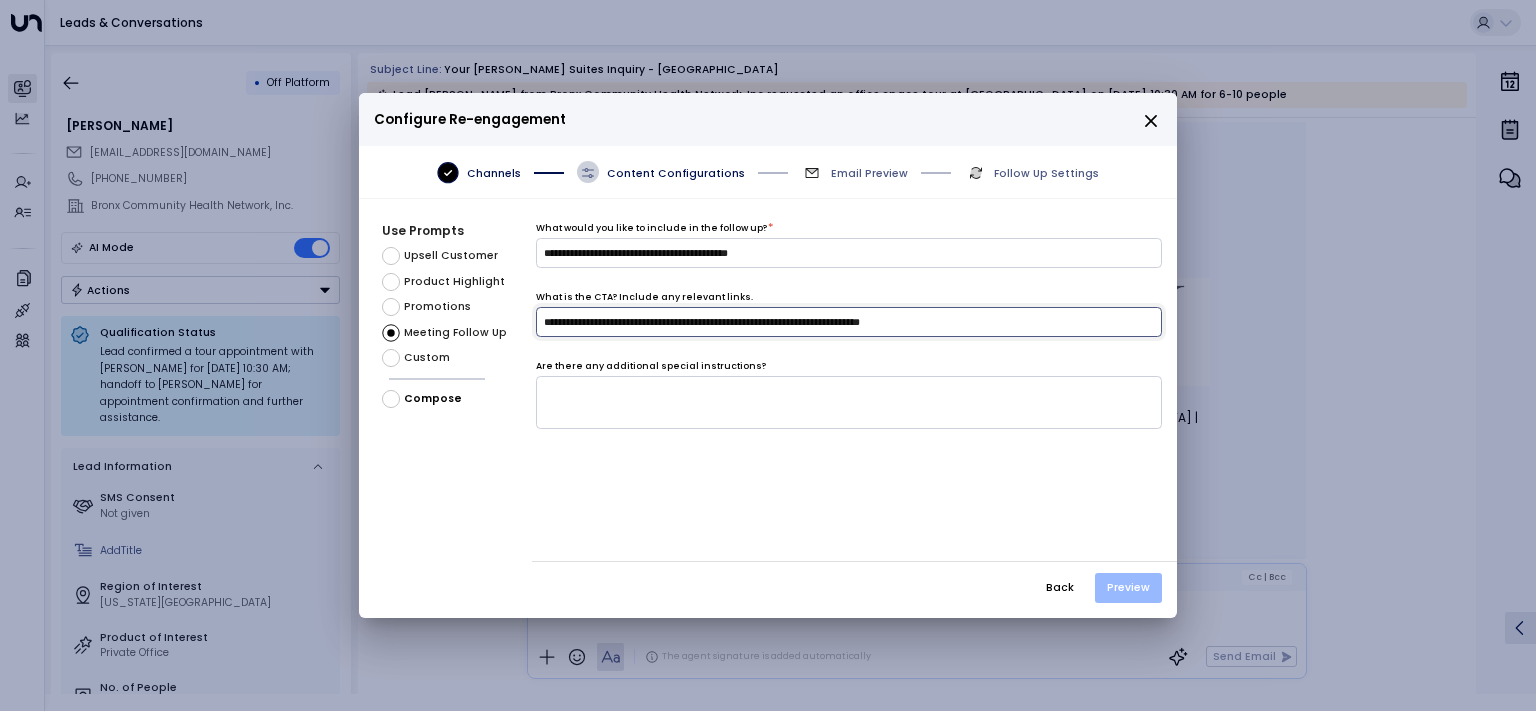 type on "**********" 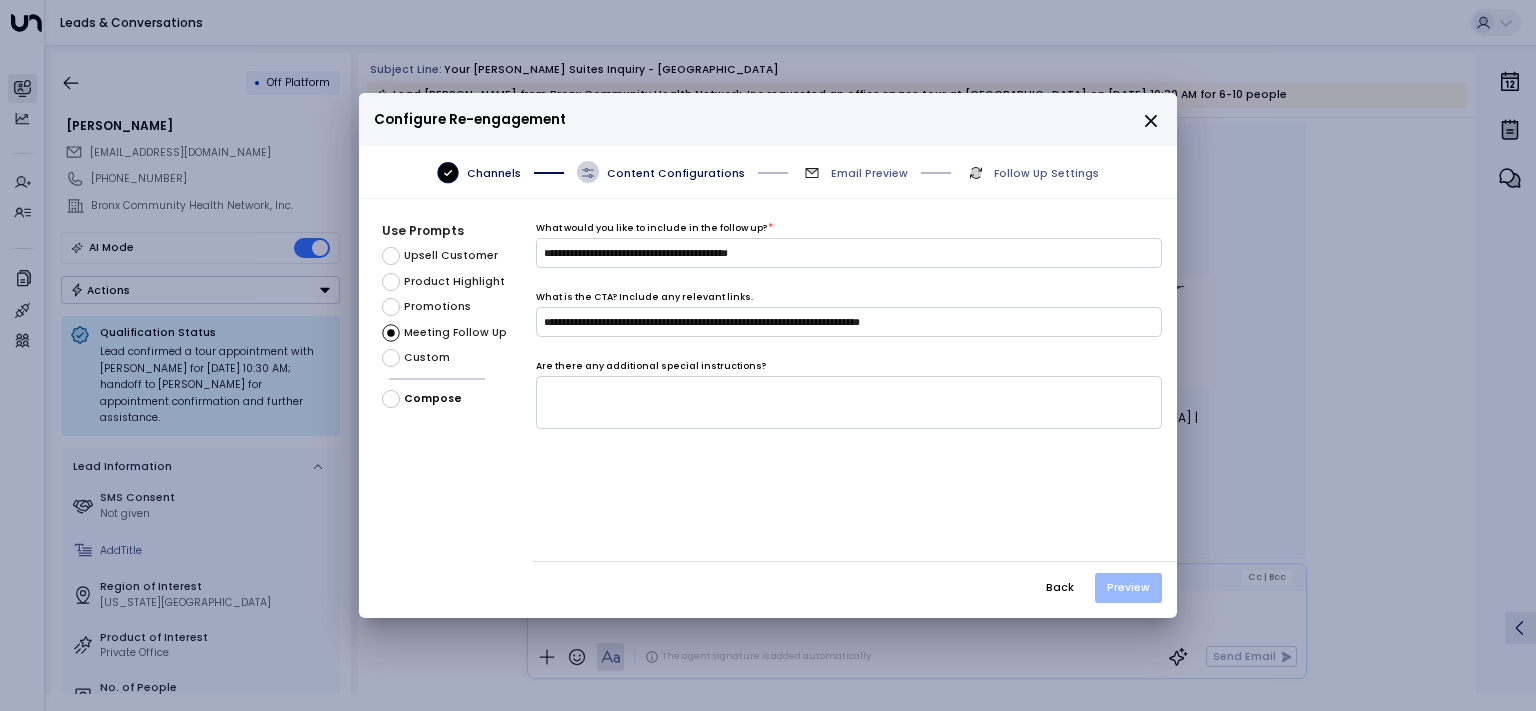 click on "Preview" at bounding box center (1128, 588) 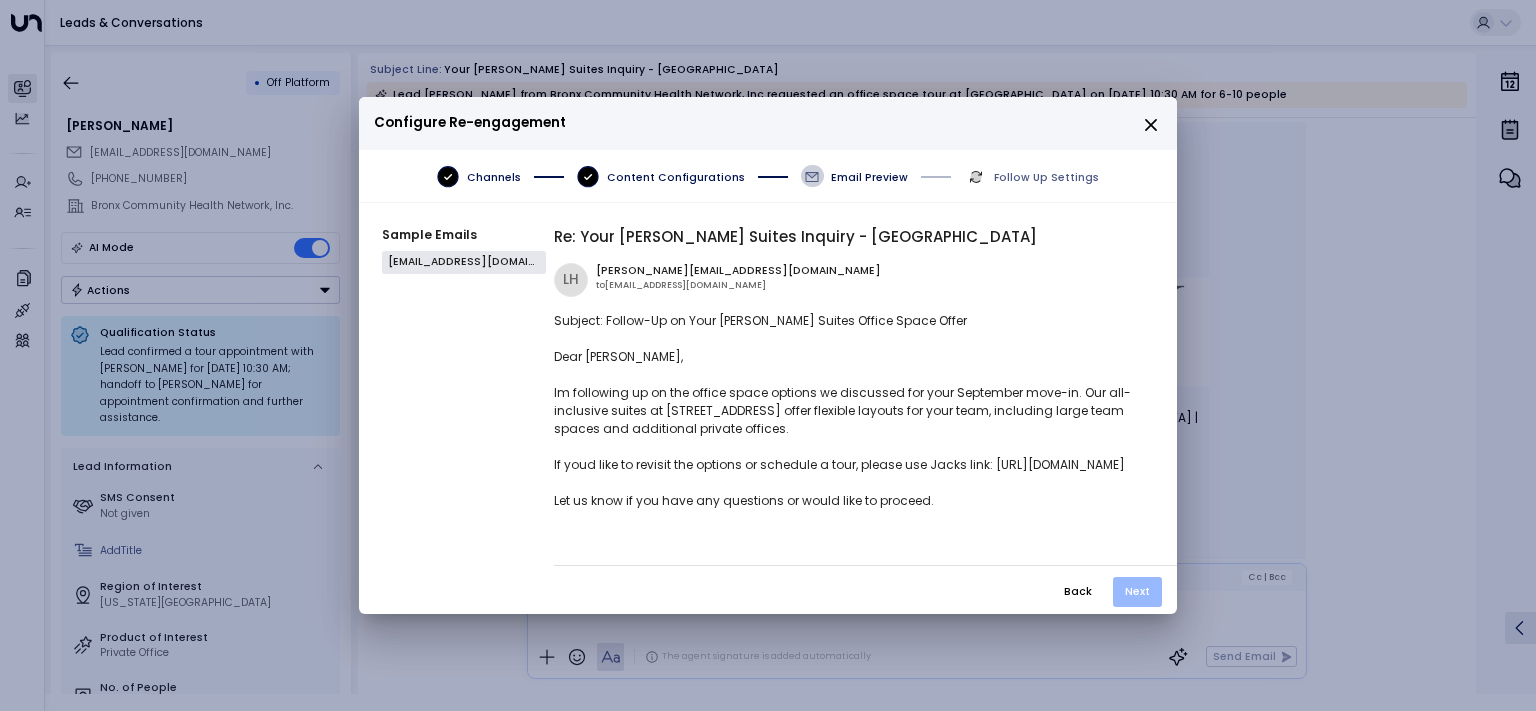 click on "Next" at bounding box center [1137, 592] 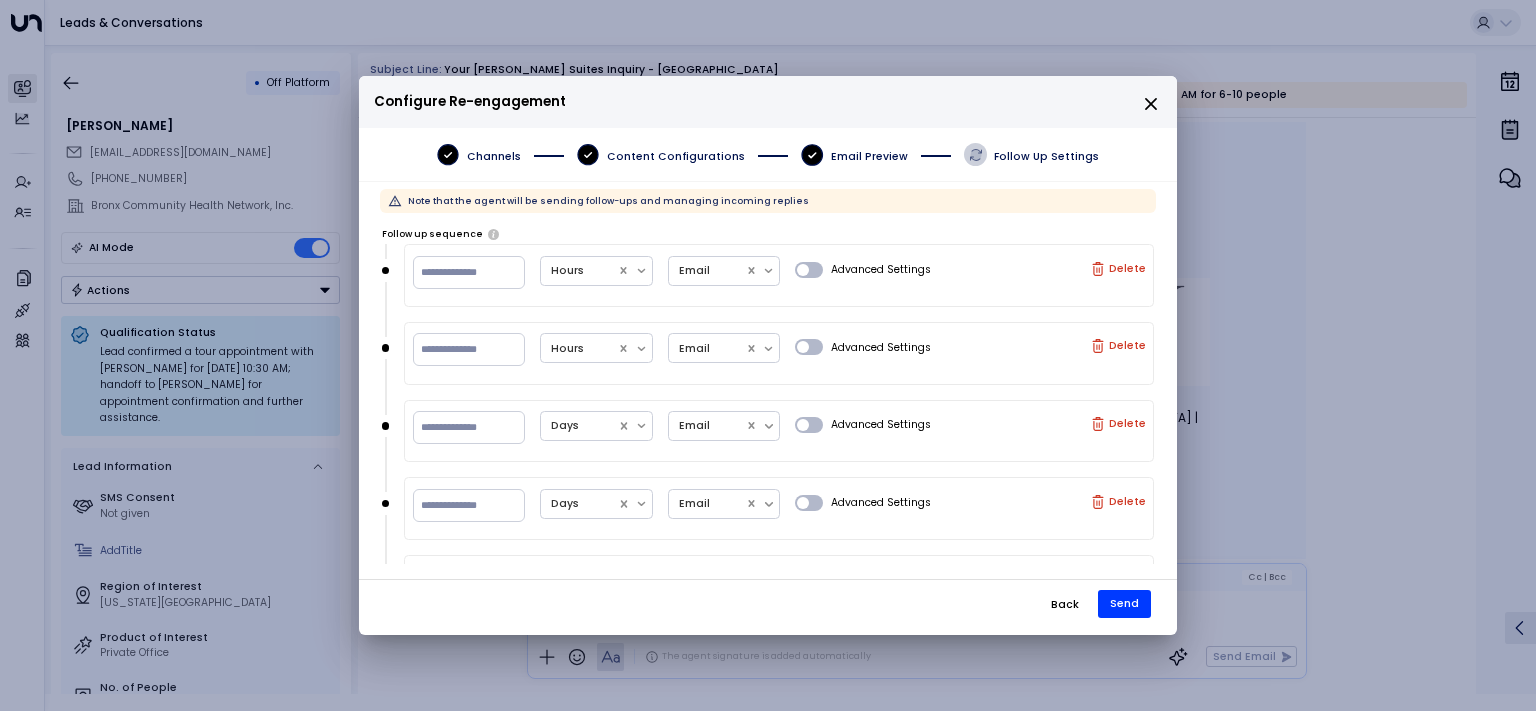 click on "Back Send" at bounding box center (768, 599) 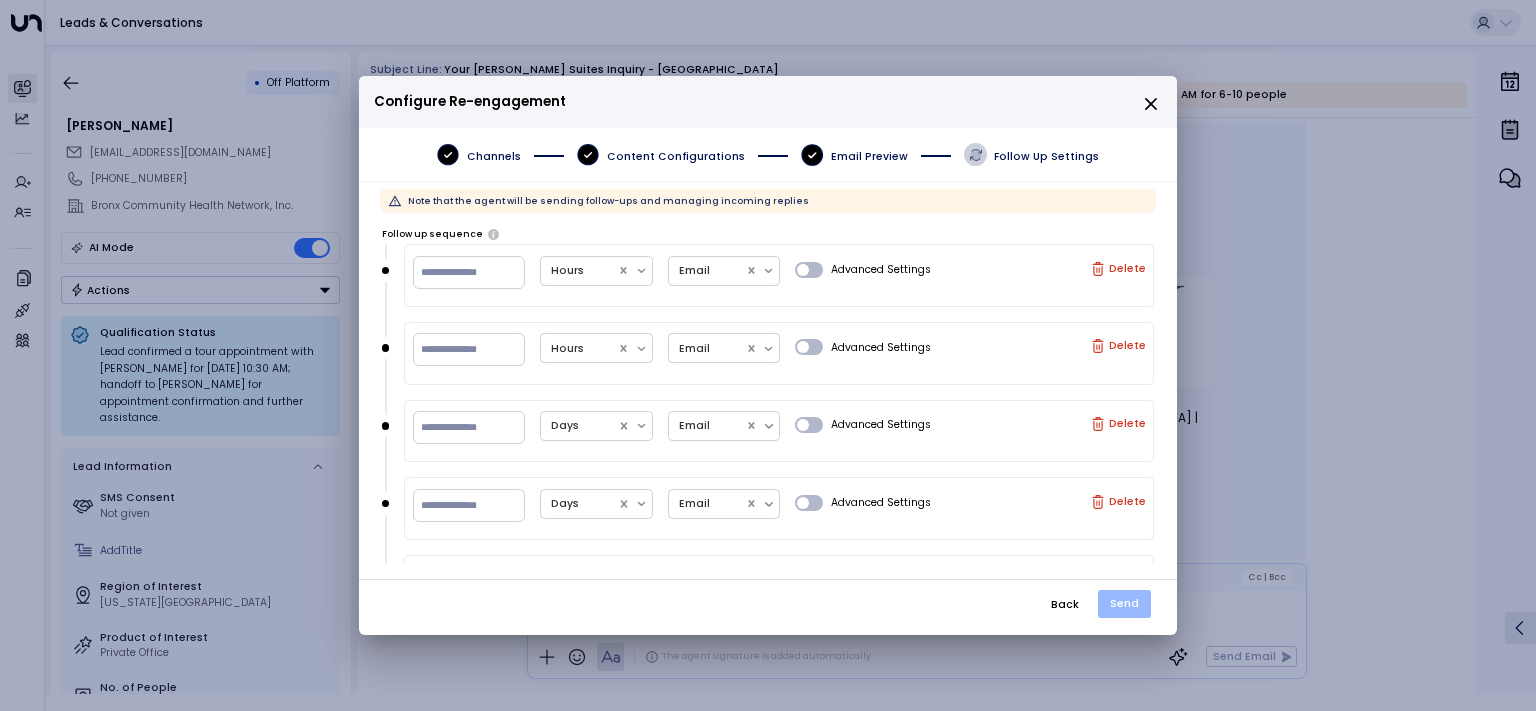 click on "Send" at bounding box center [1124, 604] 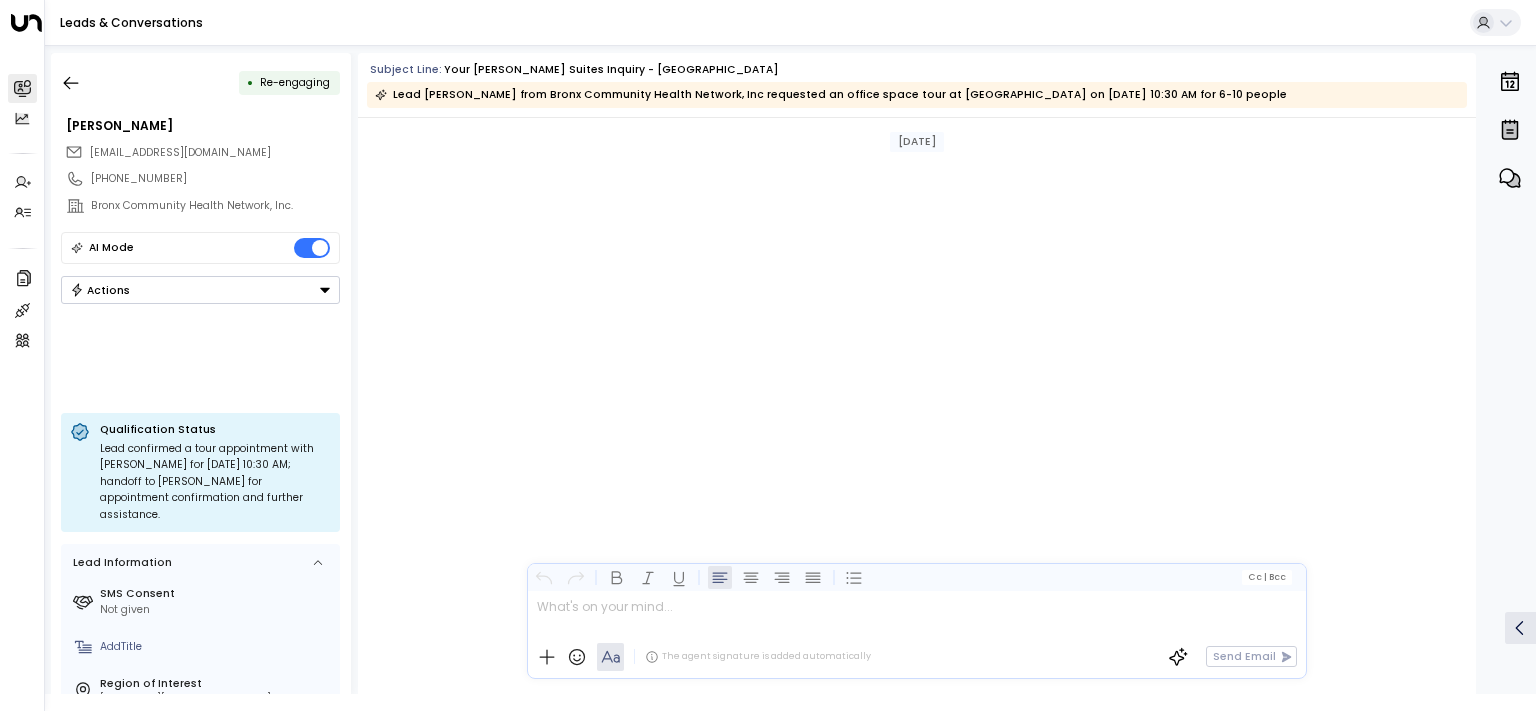 scroll, scrollTop: 5537, scrollLeft: 0, axis: vertical 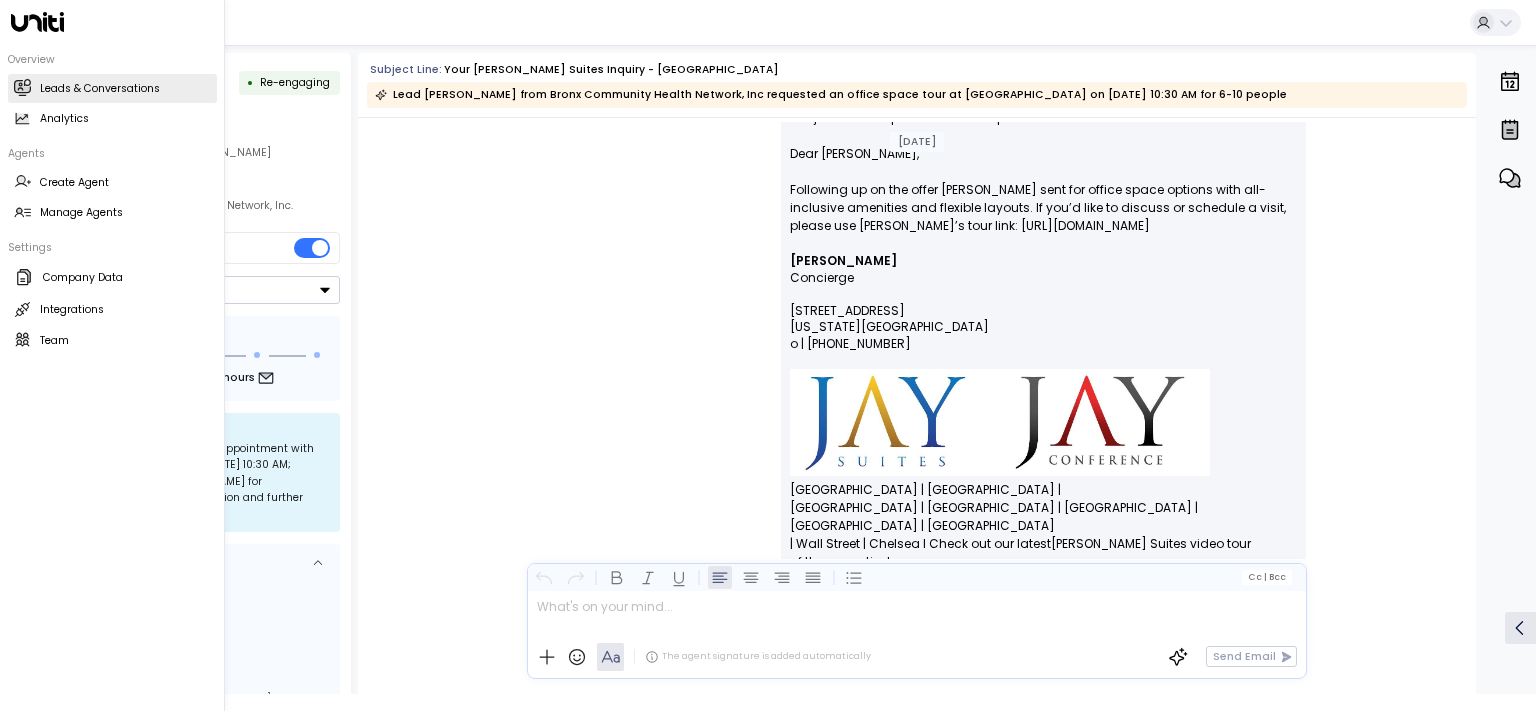 click 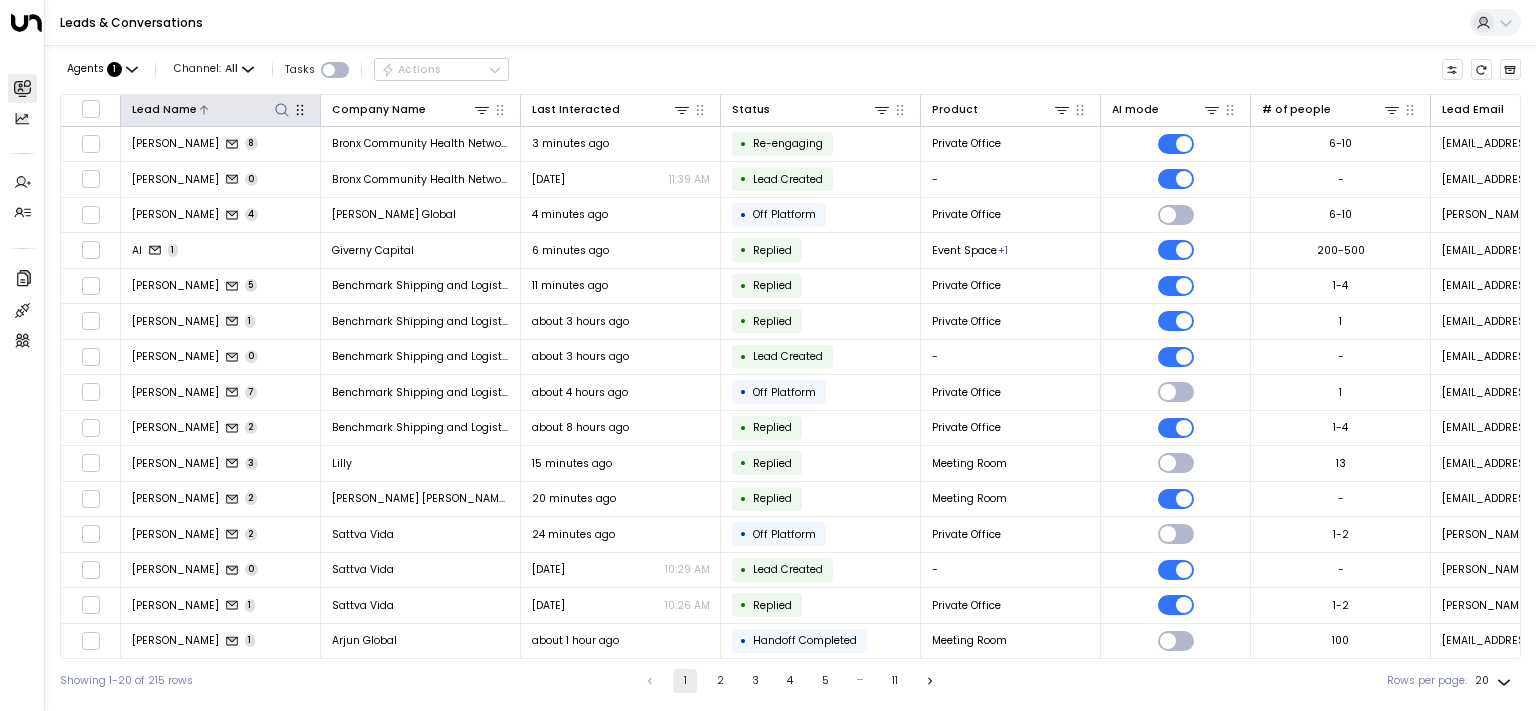 click 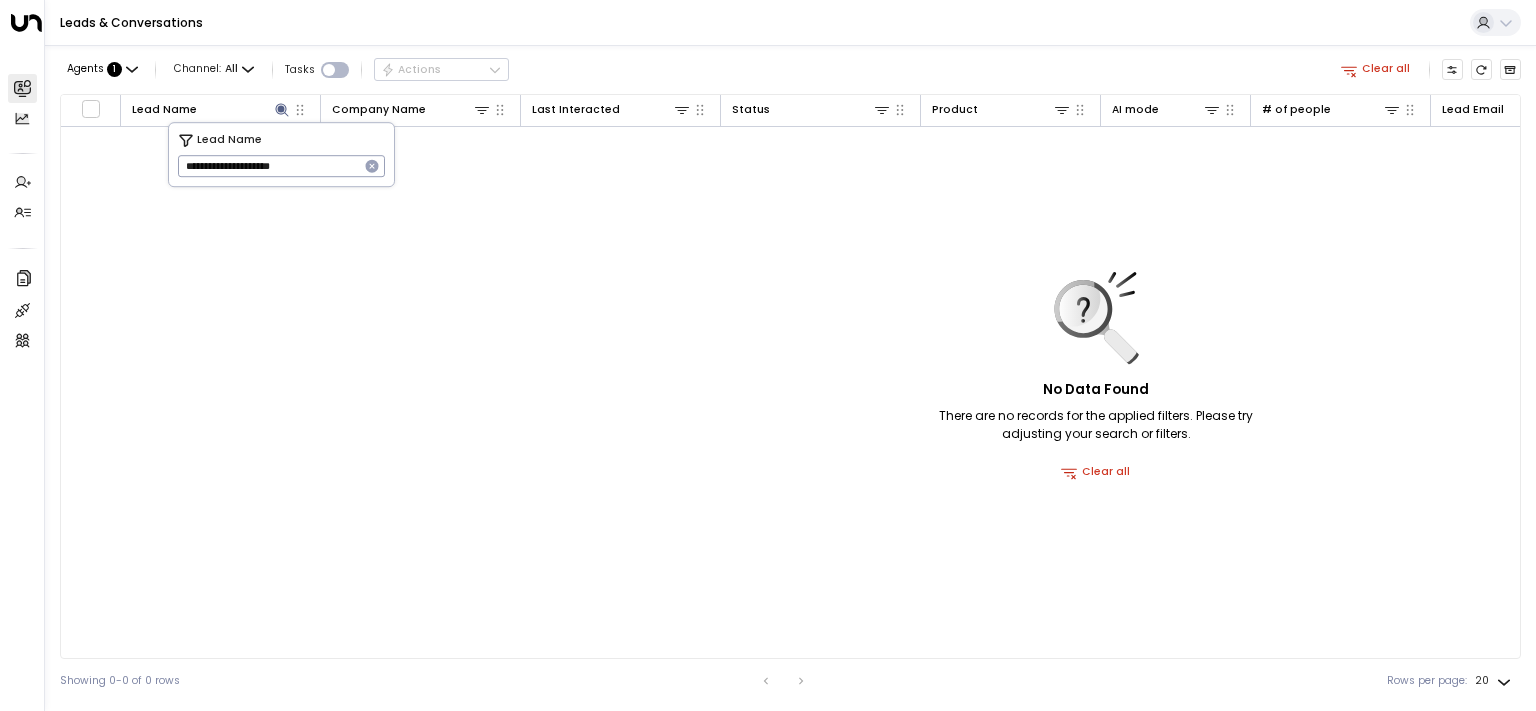 click on "**********" at bounding box center (268, 166) 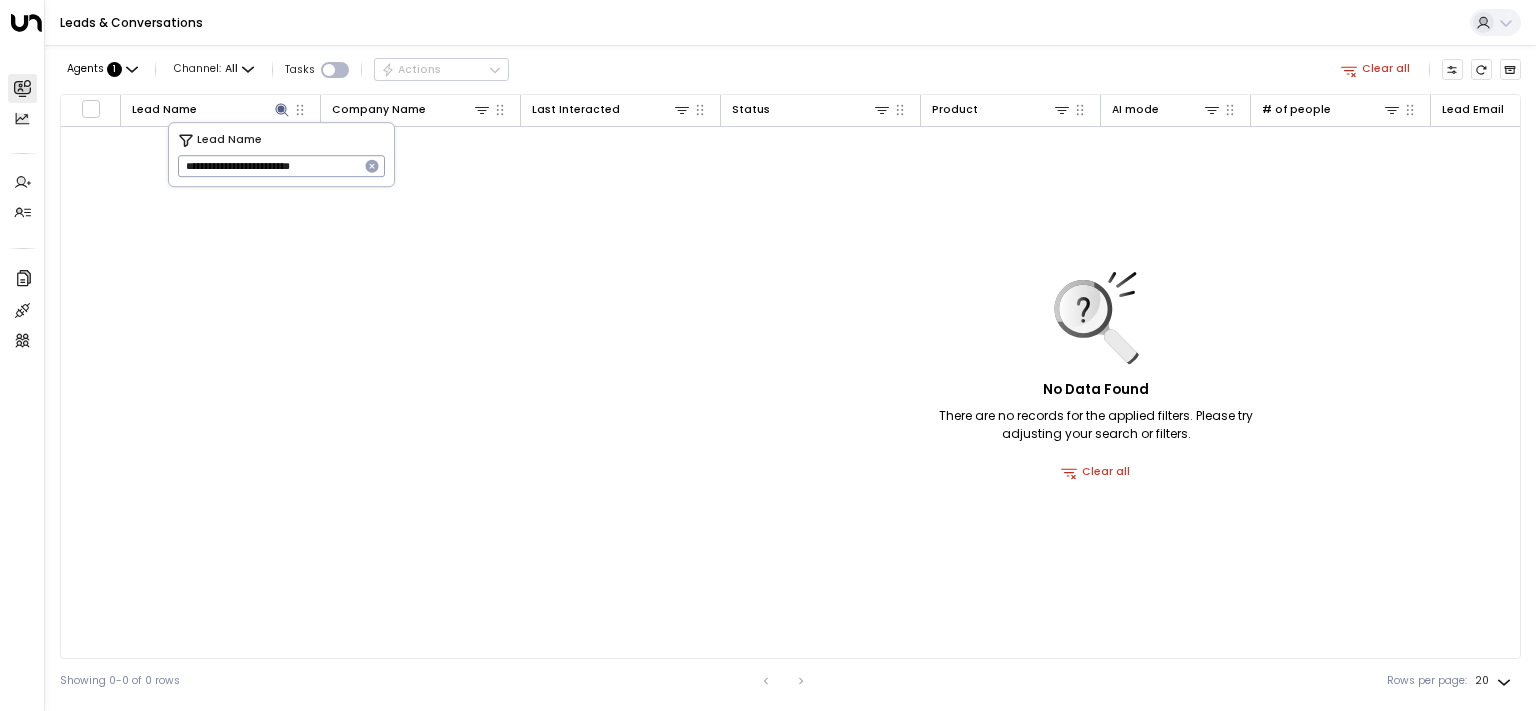 click on "**********" at bounding box center [268, 166] 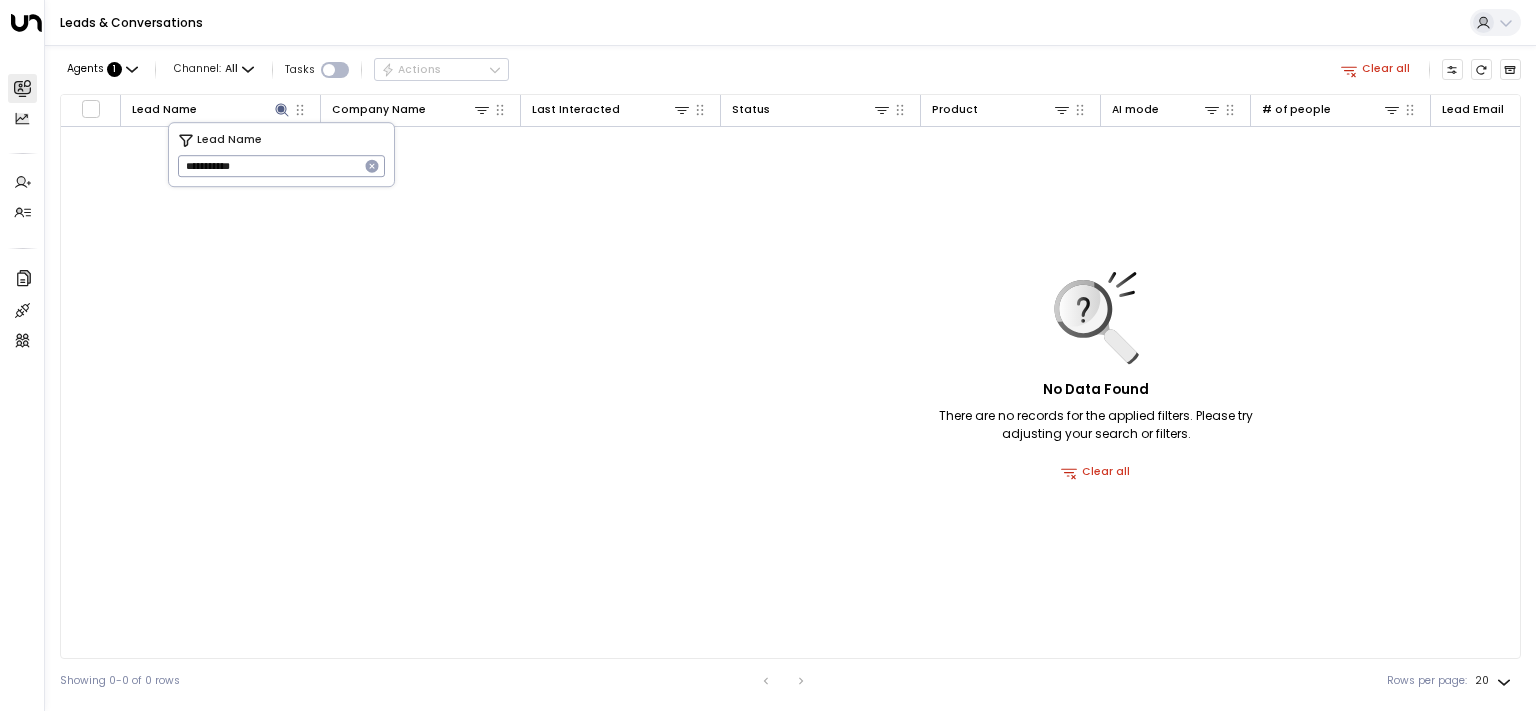 type on "**********" 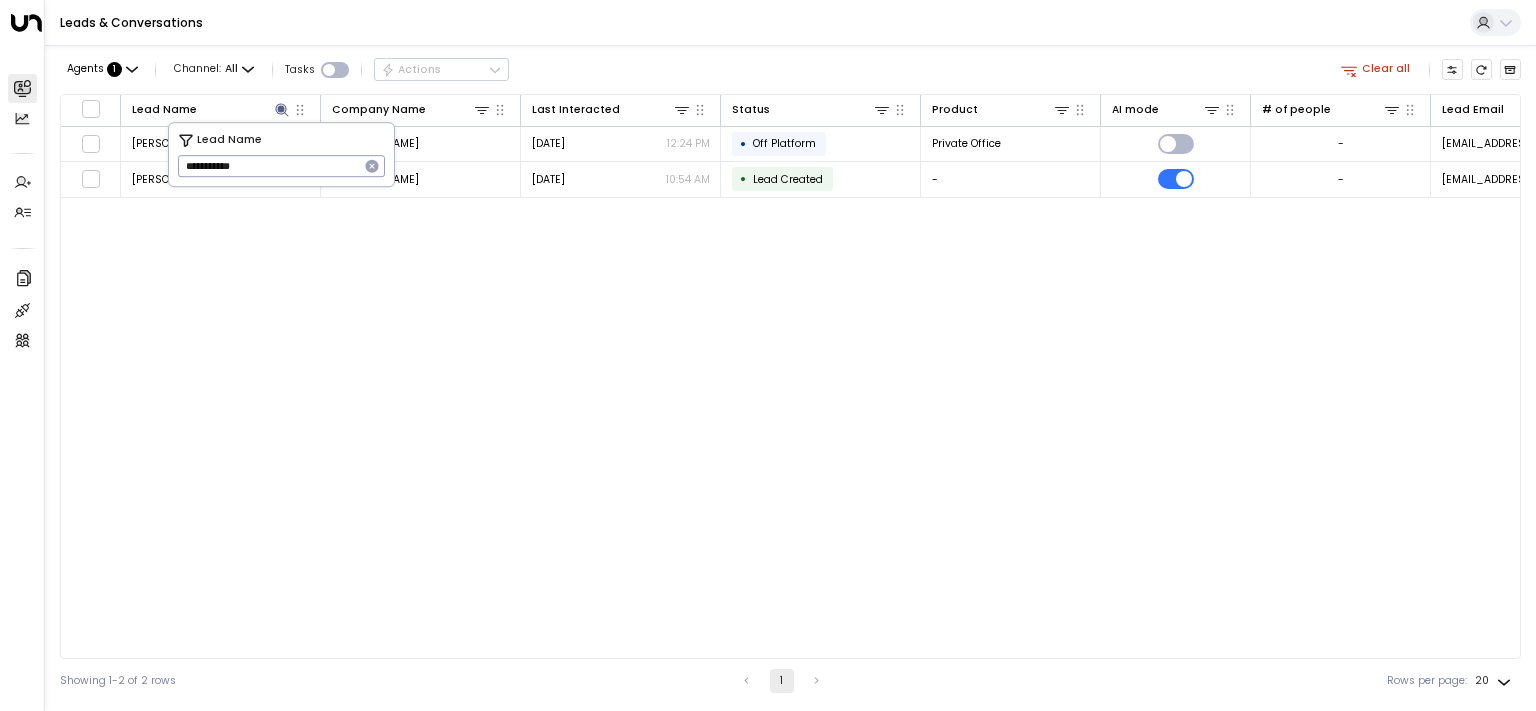click on "Agents : 1 Channel: All Tasks   Actions Clear all" at bounding box center (790, 70) 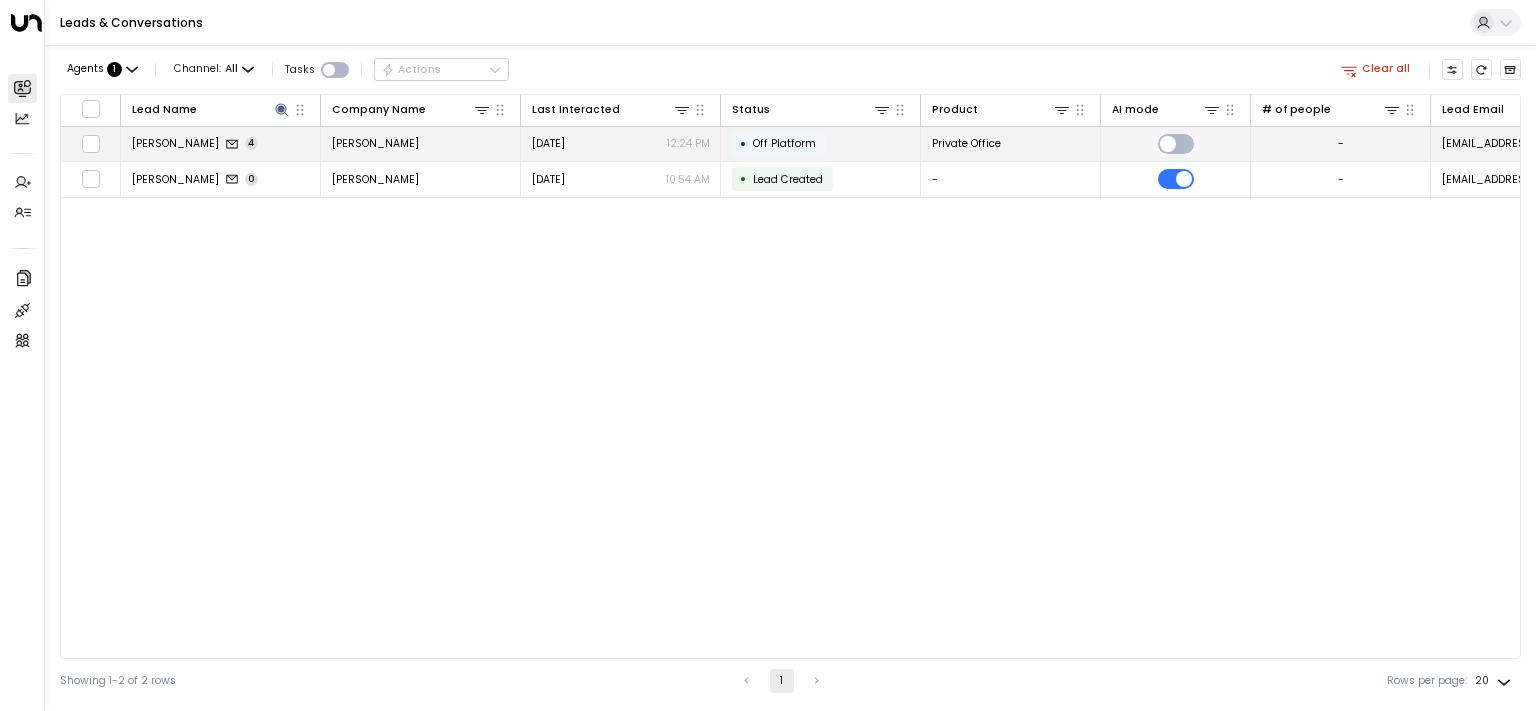click on "[PERSON_NAME]" at bounding box center [175, 143] 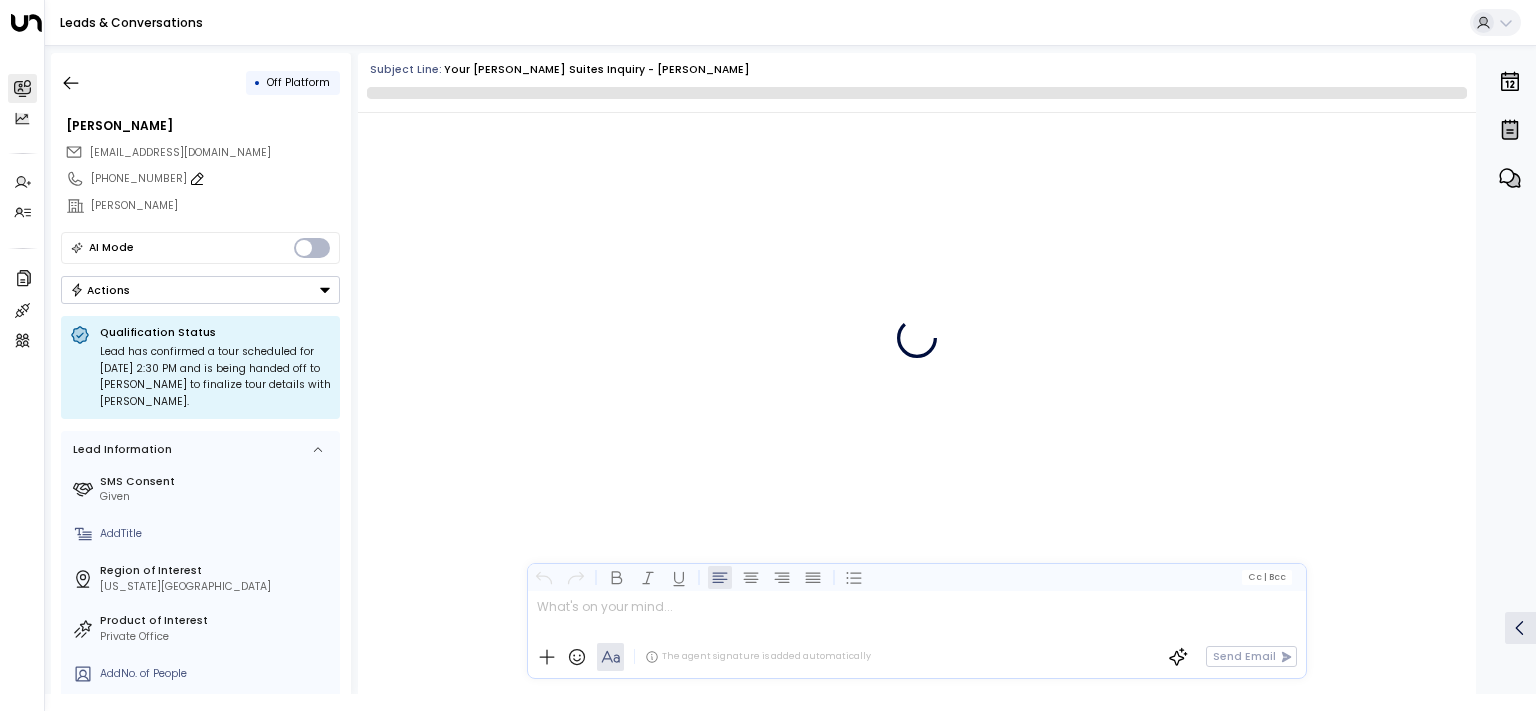 scroll, scrollTop: 3253, scrollLeft: 0, axis: vertical 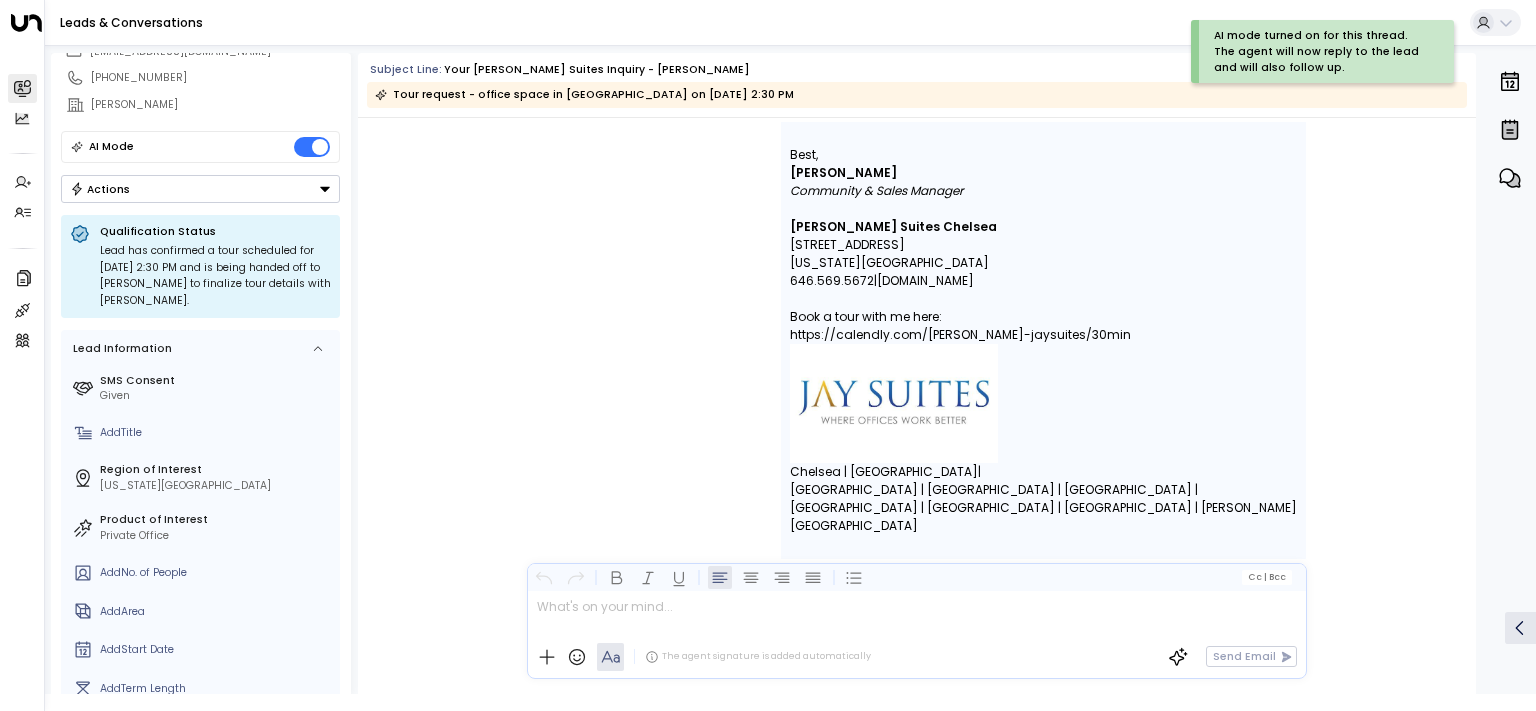 click on "Actions" at bounding box center [200, 189] 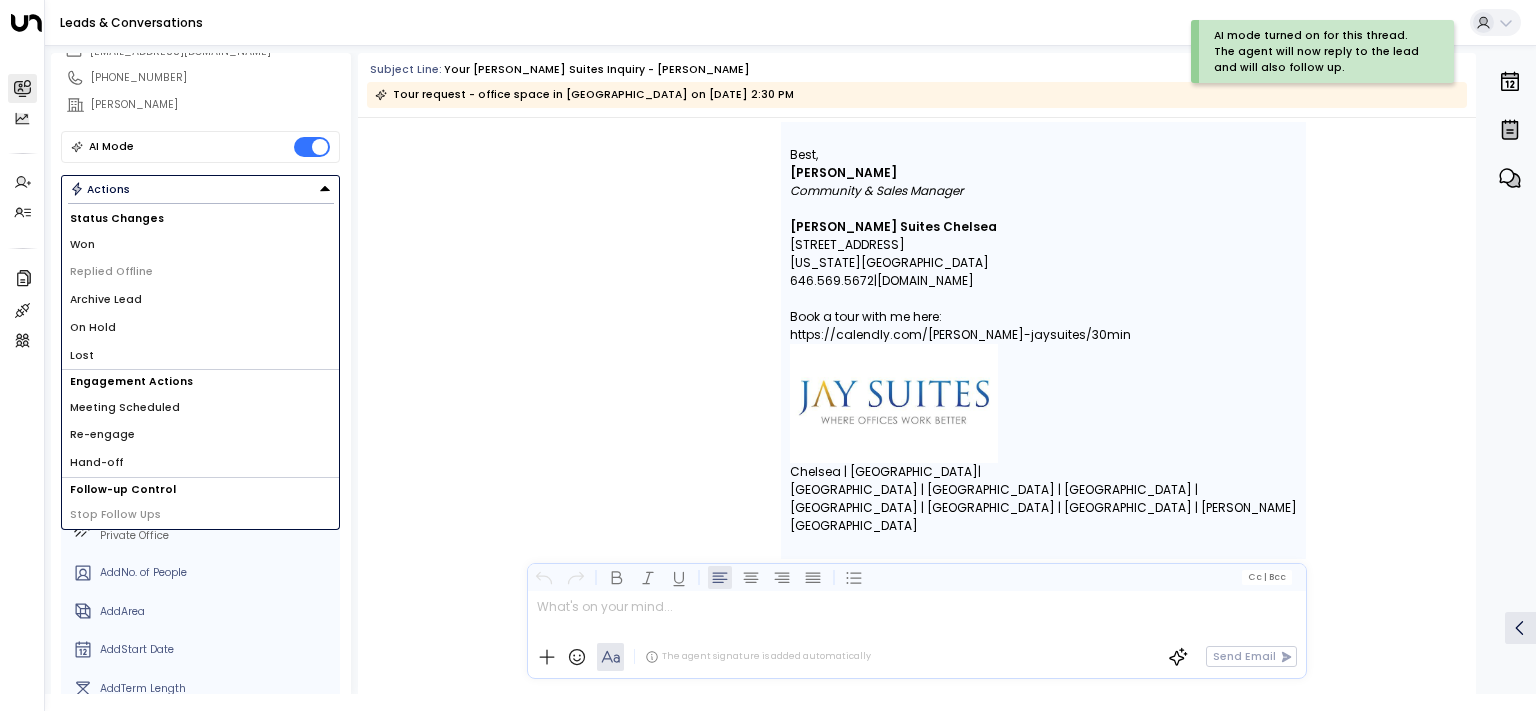 click on "Re-engage" at bounding box center (200, 435) 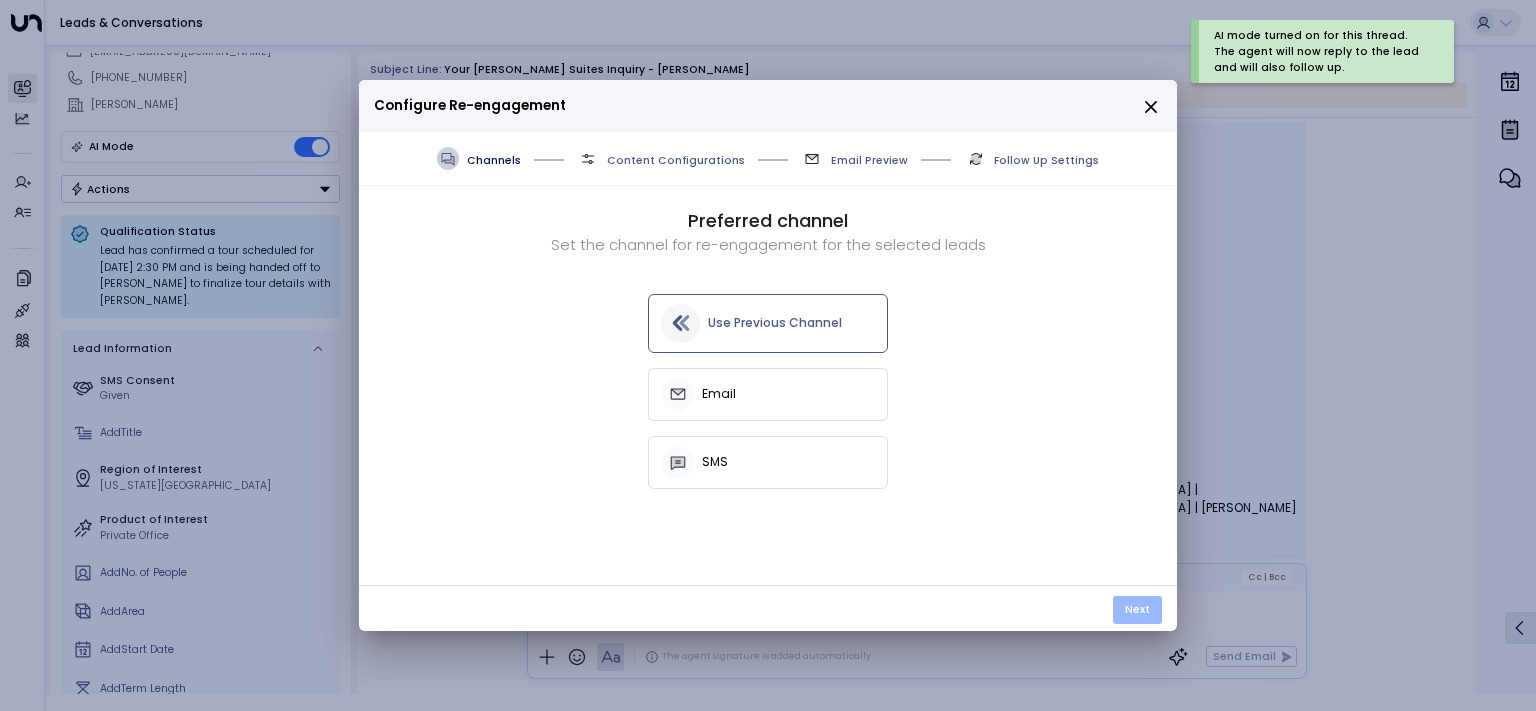 click on "Next" at bounding box center [1137, 610] 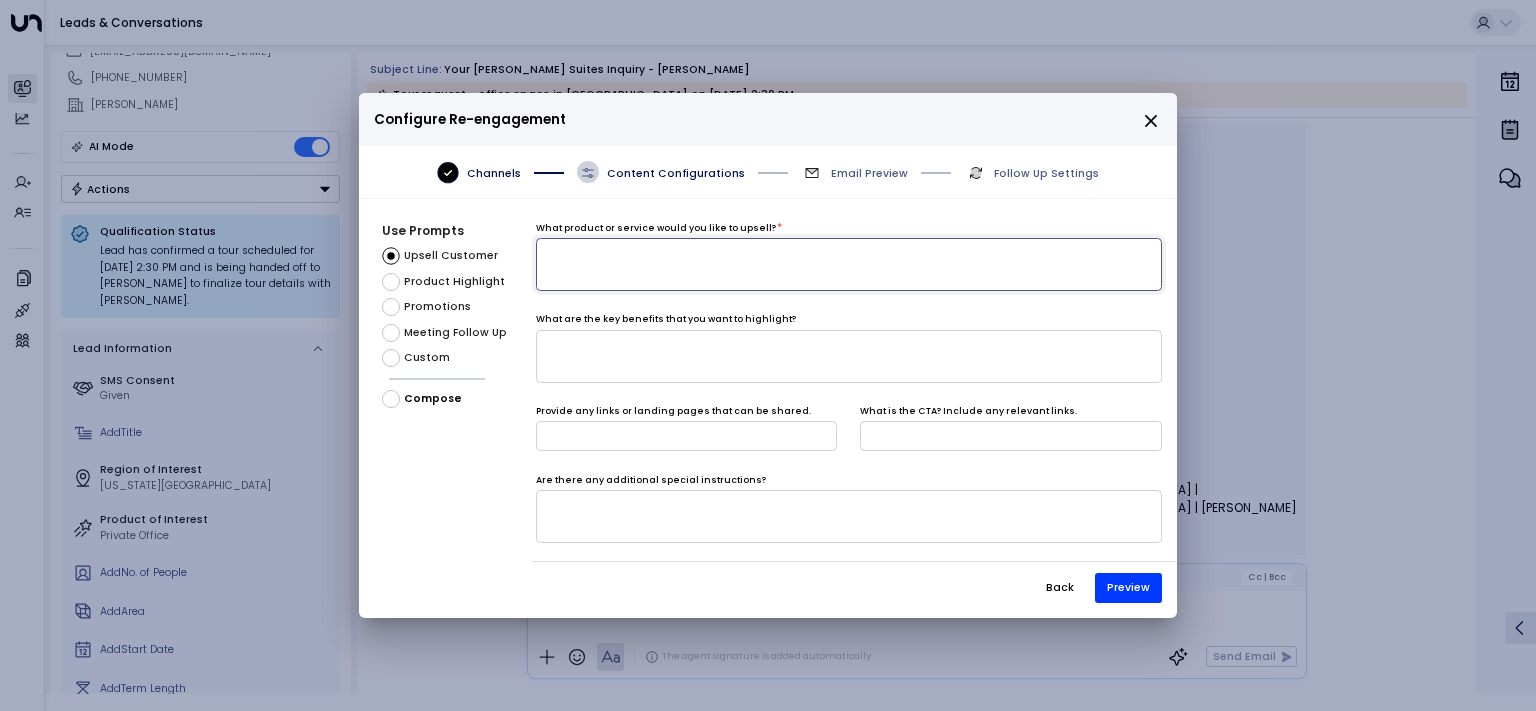 click at bounding box center [849, 264] 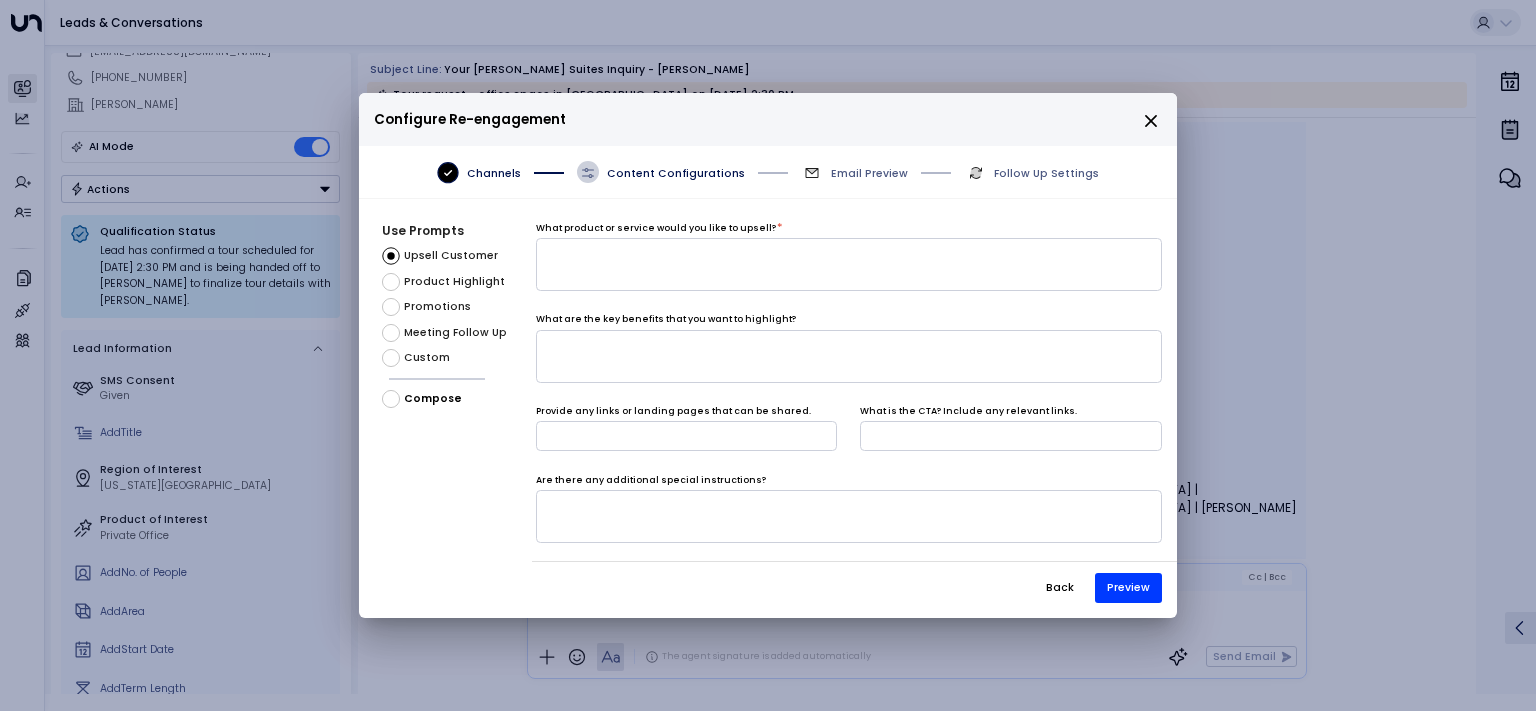 click on "Meeting Follow Up" at bounding box center (455, 333) 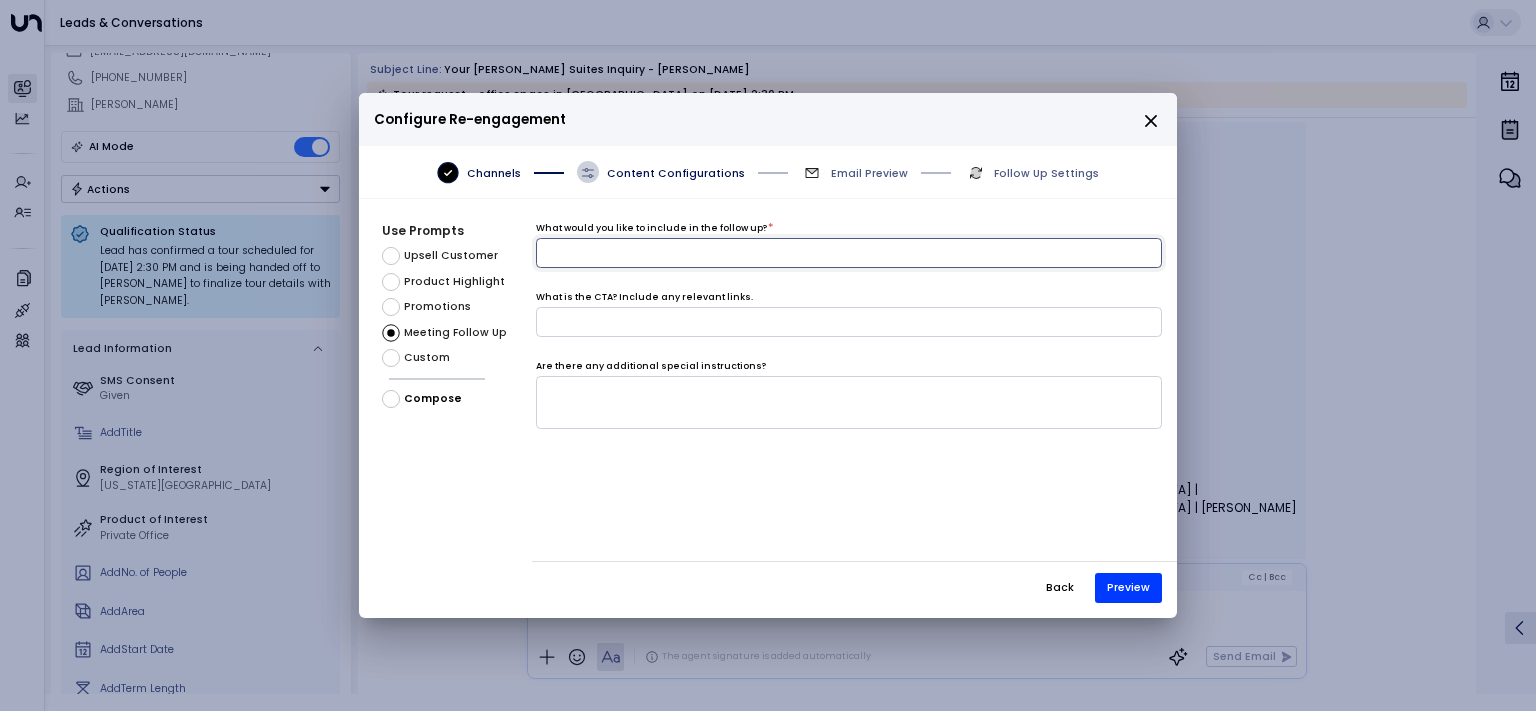 click at bounding box center (849, 253) 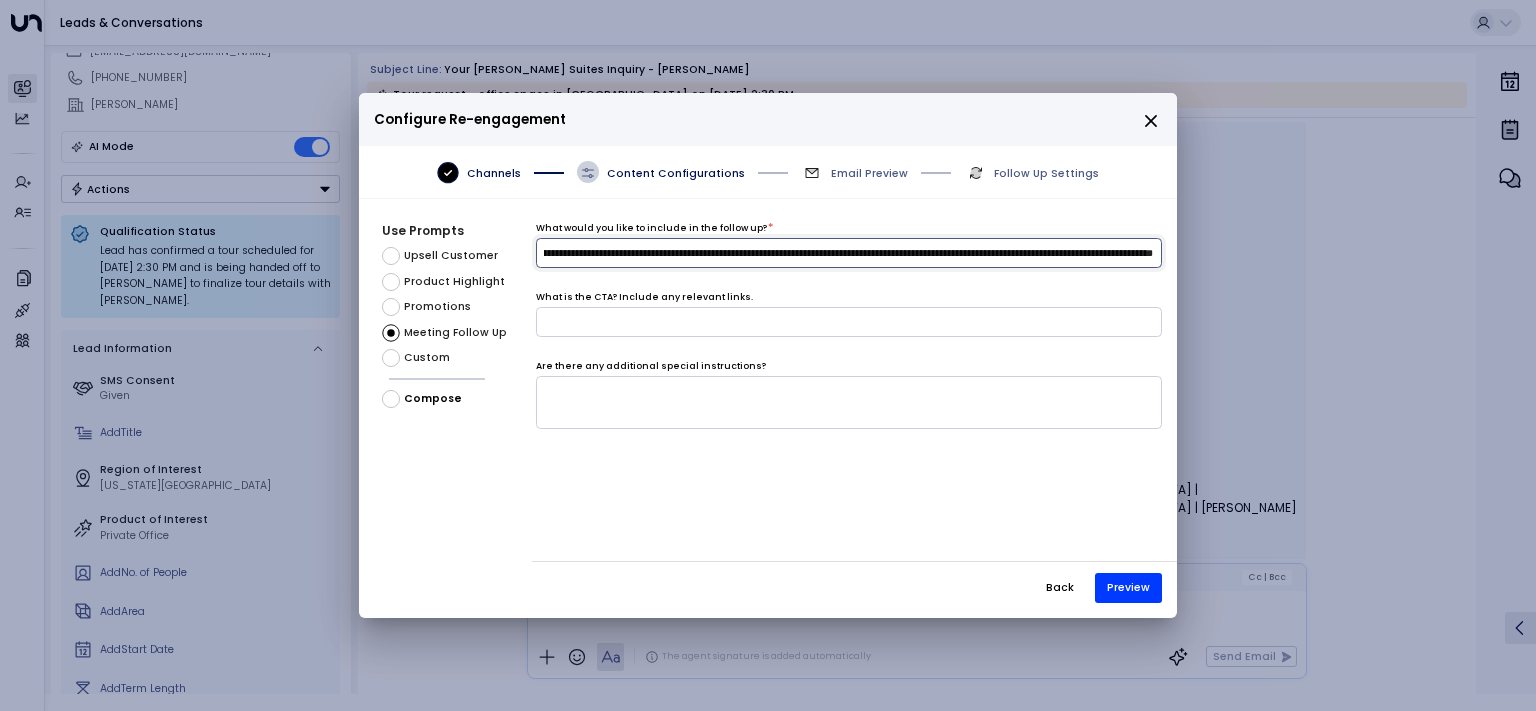 scroll, scrollTop: 0, scrollLeft: 250, axis: horizontal 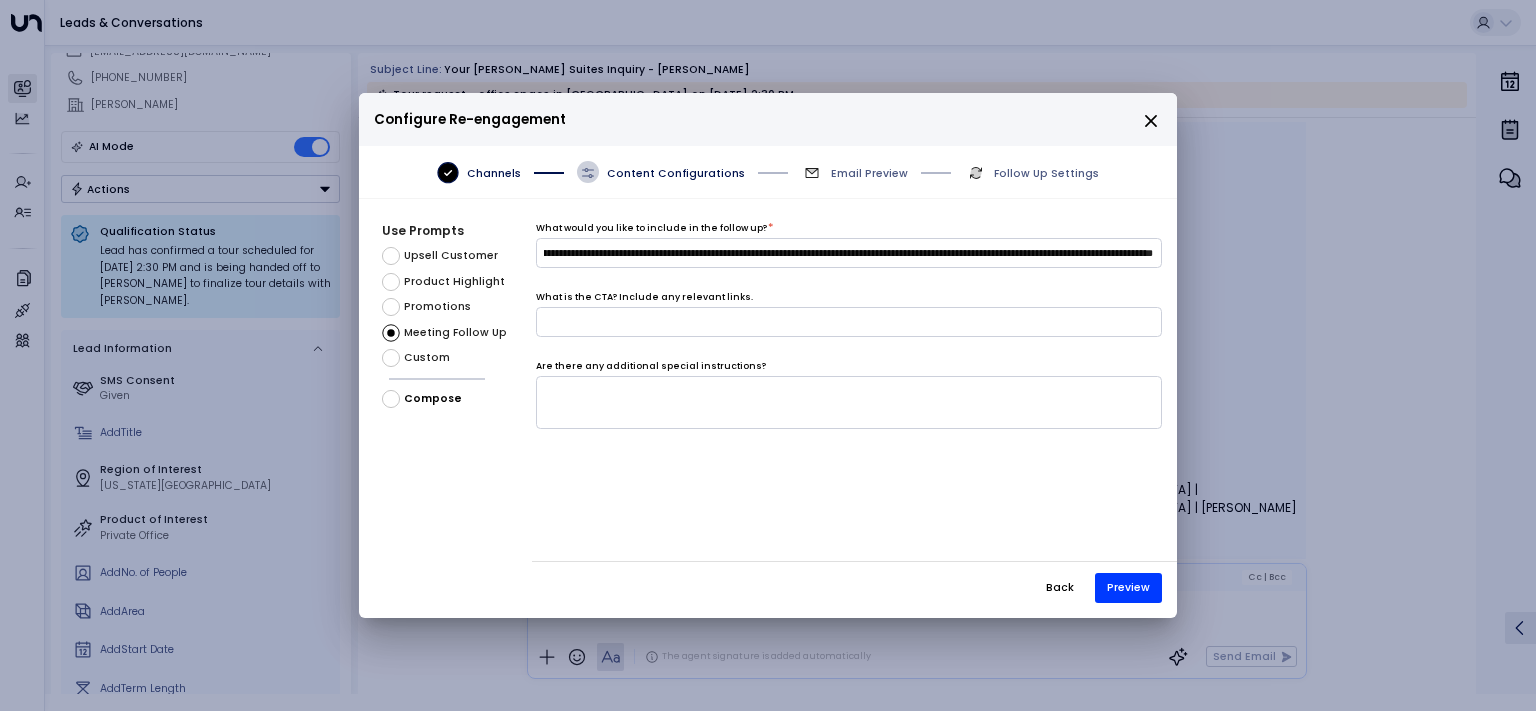 click on "Back Preview" at bounding box center (854, 581) 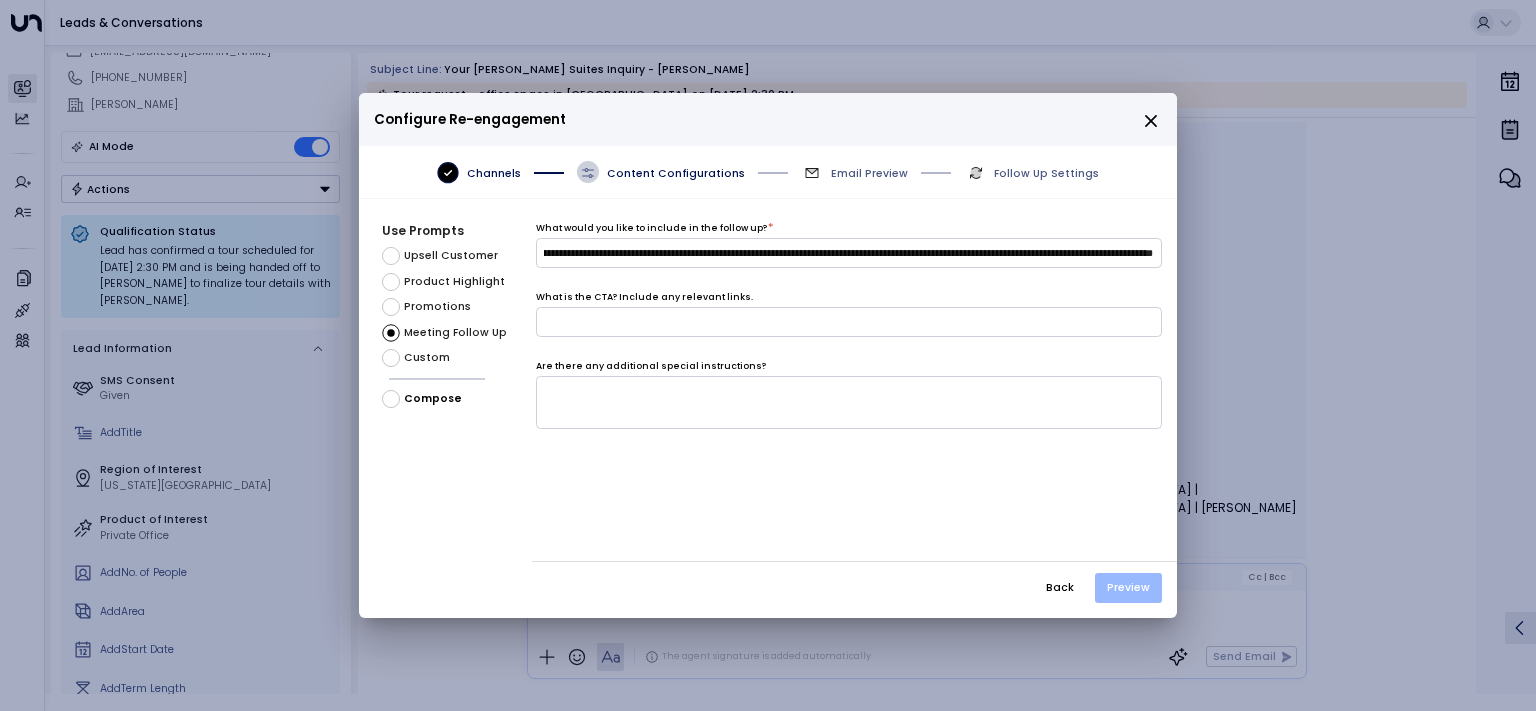 click on "Preview" at bounding box center [1128, 588] 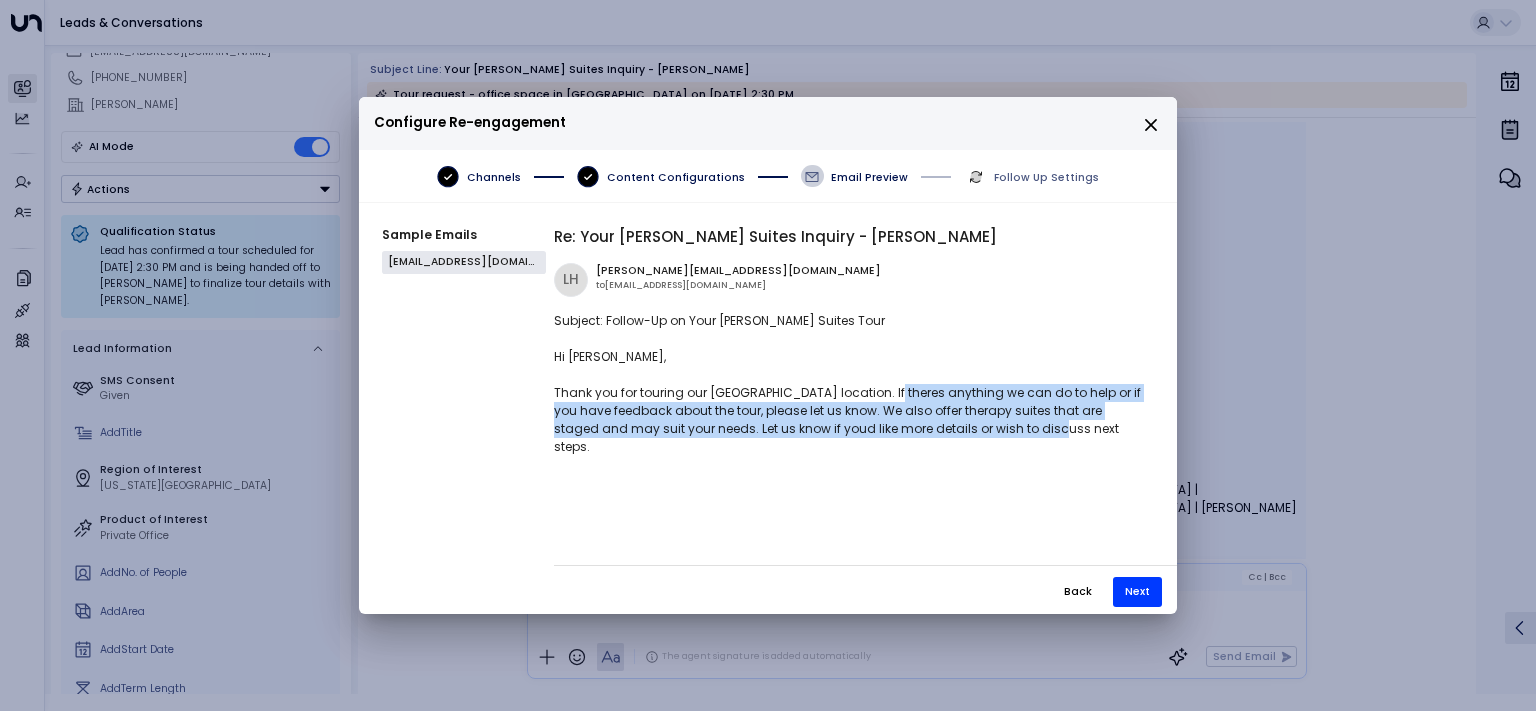 drag, startPoint x: 905, startPoint y: 394, endPoint x: 1013, endPoint y: 434, distance: 115.16944 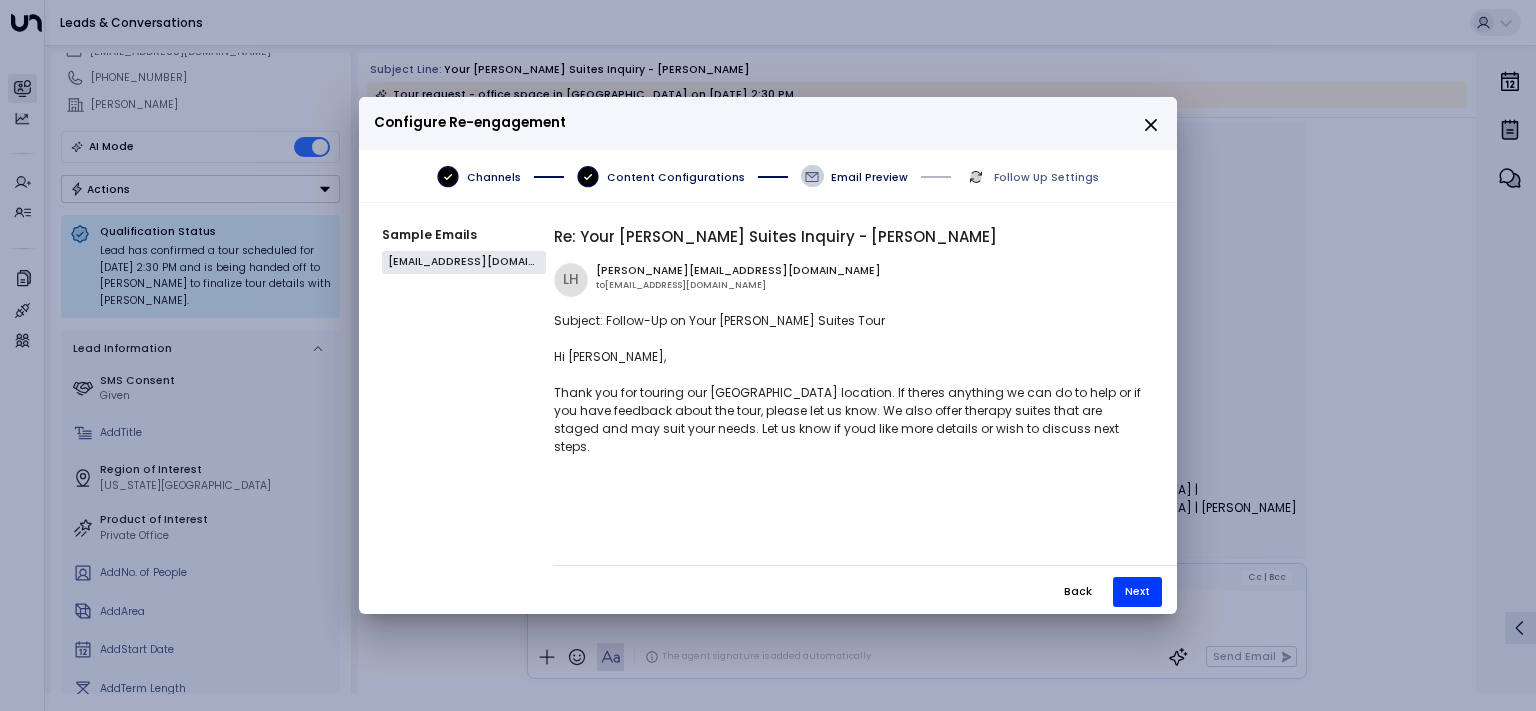 click on "Re: Your [PERSON_NAME] Suites Inquiry - Chelsea LH [EMAIL_ADDRESS][DOMAIN_NAME] to  [EMAIL_ADDRESS][DOMAIN_NAME] Subject: Follow-Up on Your [PERSON_NAME] Suites Tour Hi [PERSON_NAME], Thank you for touring our Chelsea location. If theres anything we can do to help or if you have feedback about the tour, please let us know. We also offer therapy suites that are staged and may suit your needs. Let us know if youd like more details or wish to discuss next steps." at bounding box center [865, 383] 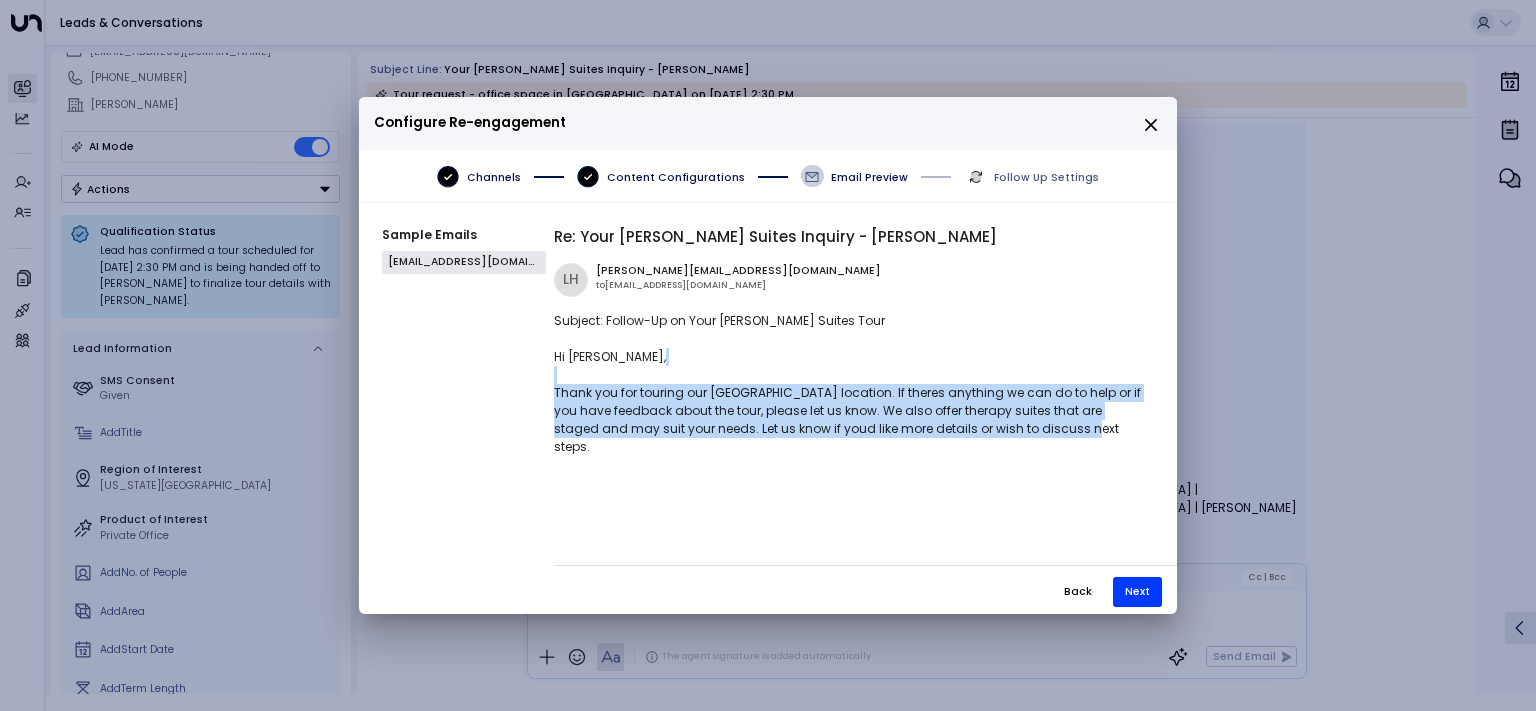 drag, startPoint x: 1030, startPoint y: 426, endPoint x: 674, endPoint y: 379, distance: 359.0891 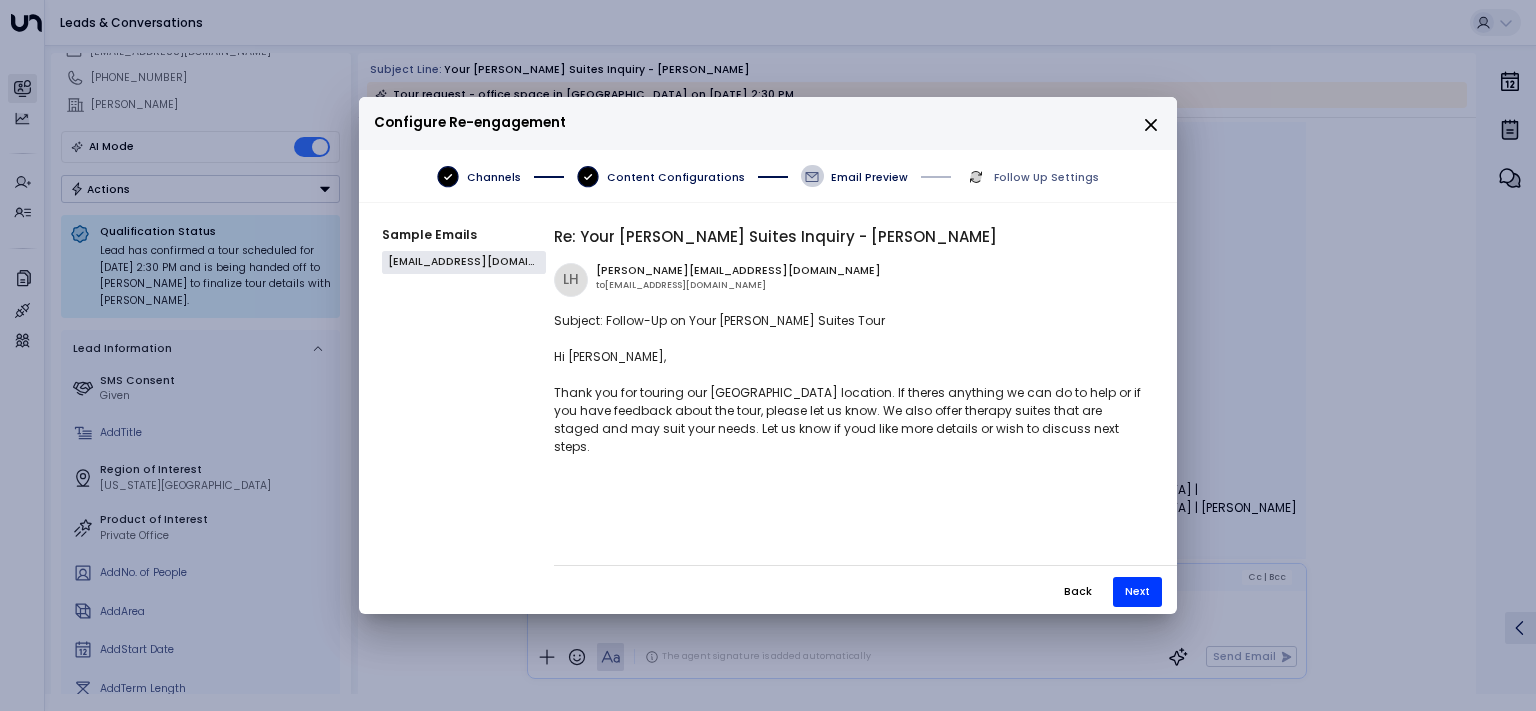 click on "Subject: Follow-Up on Your [PERSON_NAME] Suites Tour Hi [PERSON_NAME], Thank you for touring our Chelsea location. If theres anything we can do to help or if you have feedback about the tour, please let us know. We also offer therapy suites that are staged and may suit your needs. Let us know if youd like more details or wish to discuss next steps." at bounding box center (850, 384) 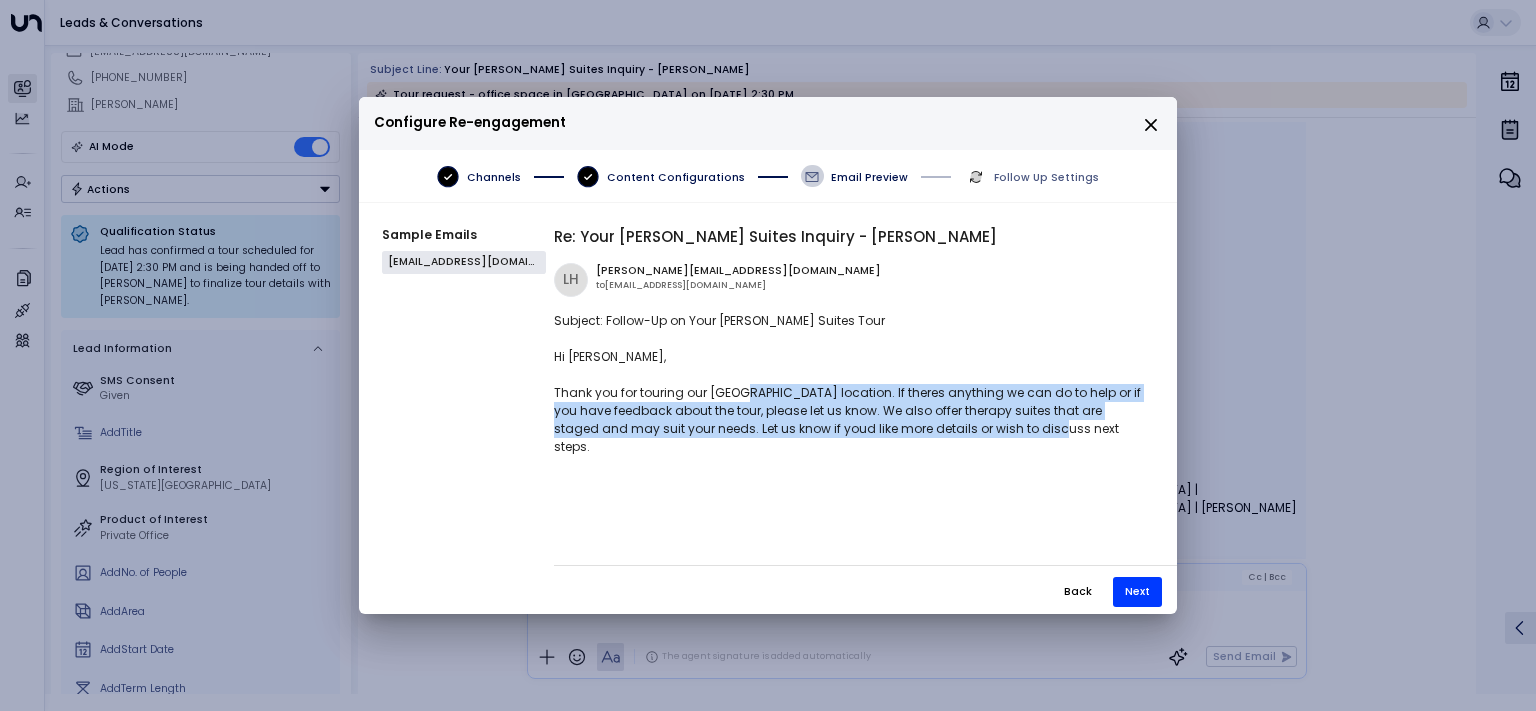 drag, startPoint x: 944, startPoint y: 426, endPoint x: 1011, endPoint y: 435, distance: 67.601776 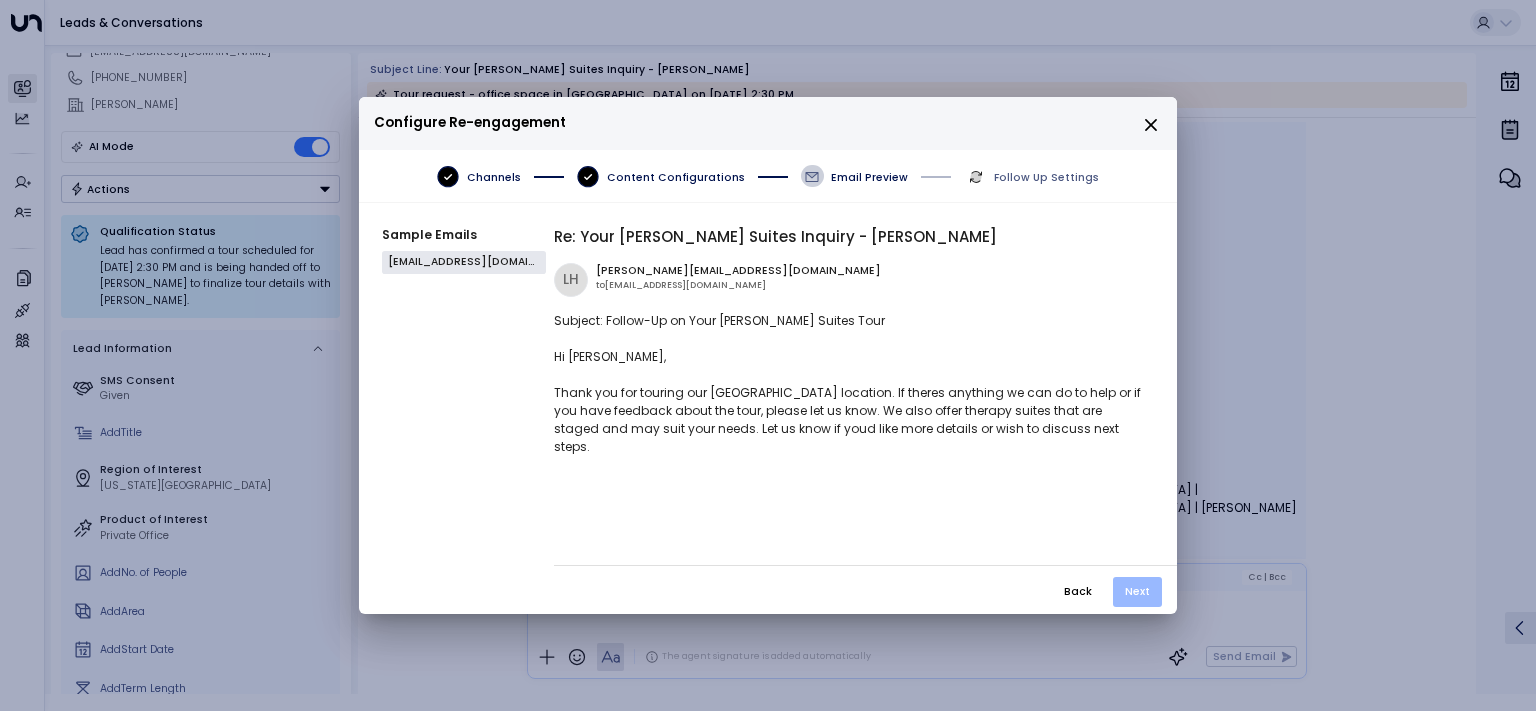 click on "Next" at bounding box center (1137, 592) 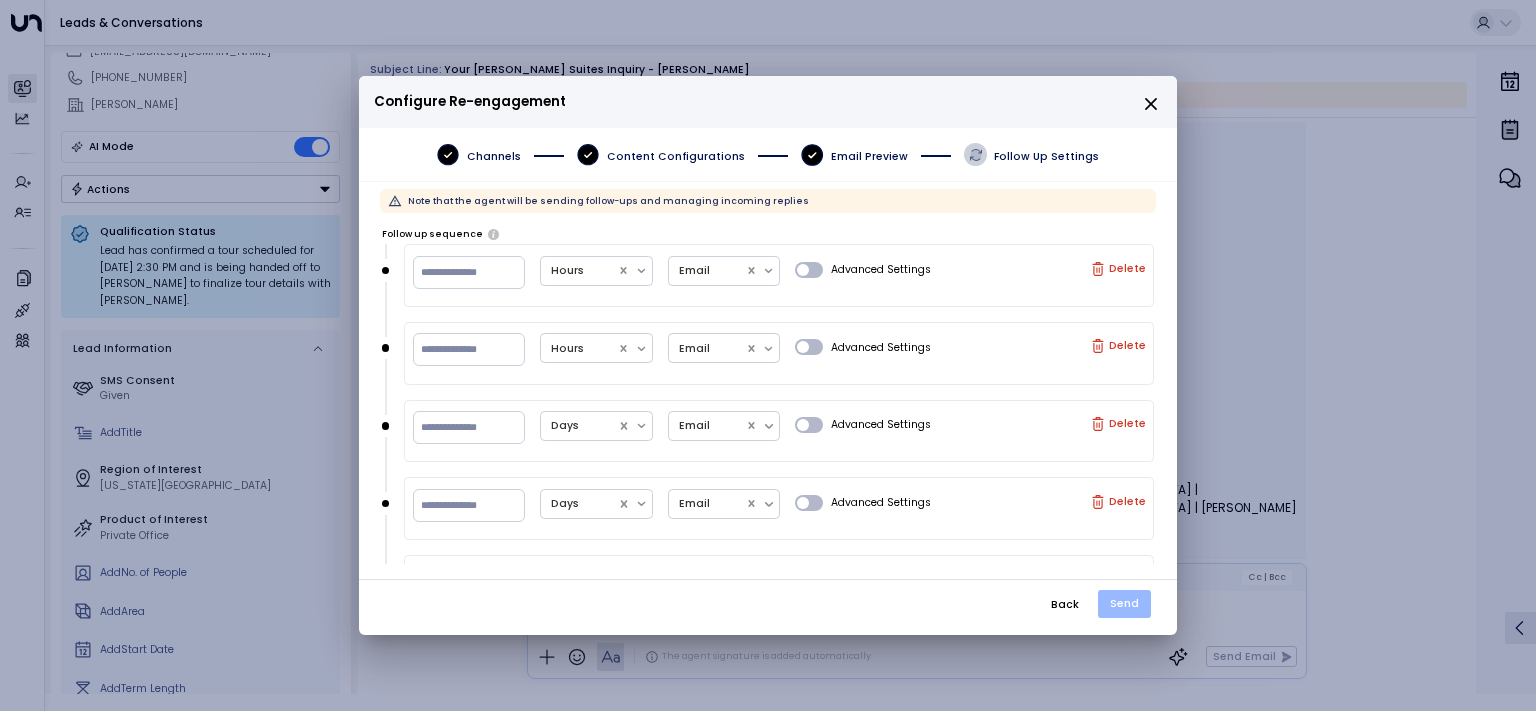 click on "Send" at bounding box center (1124, 604) 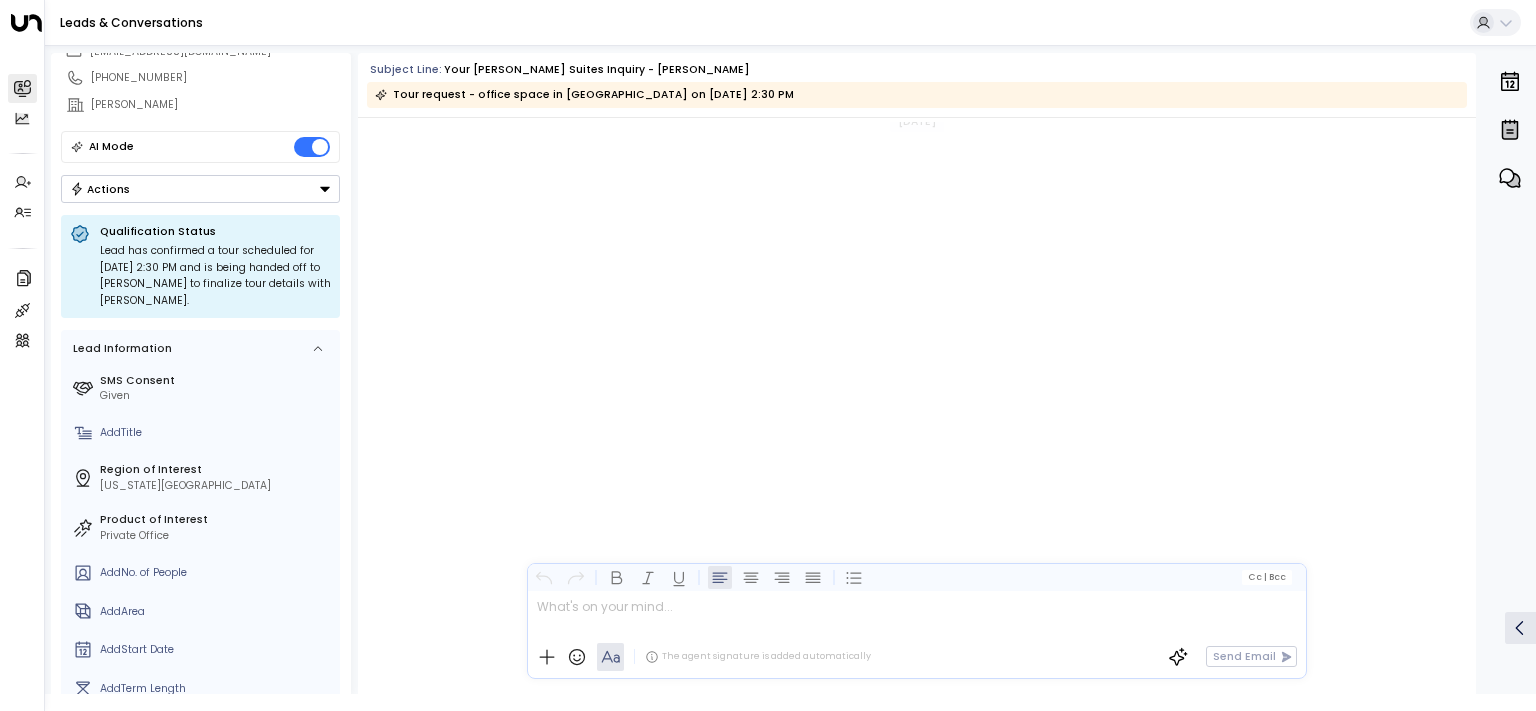 scroll, scrollTop: 3884, scrollLeft: 0, axis: vertical 